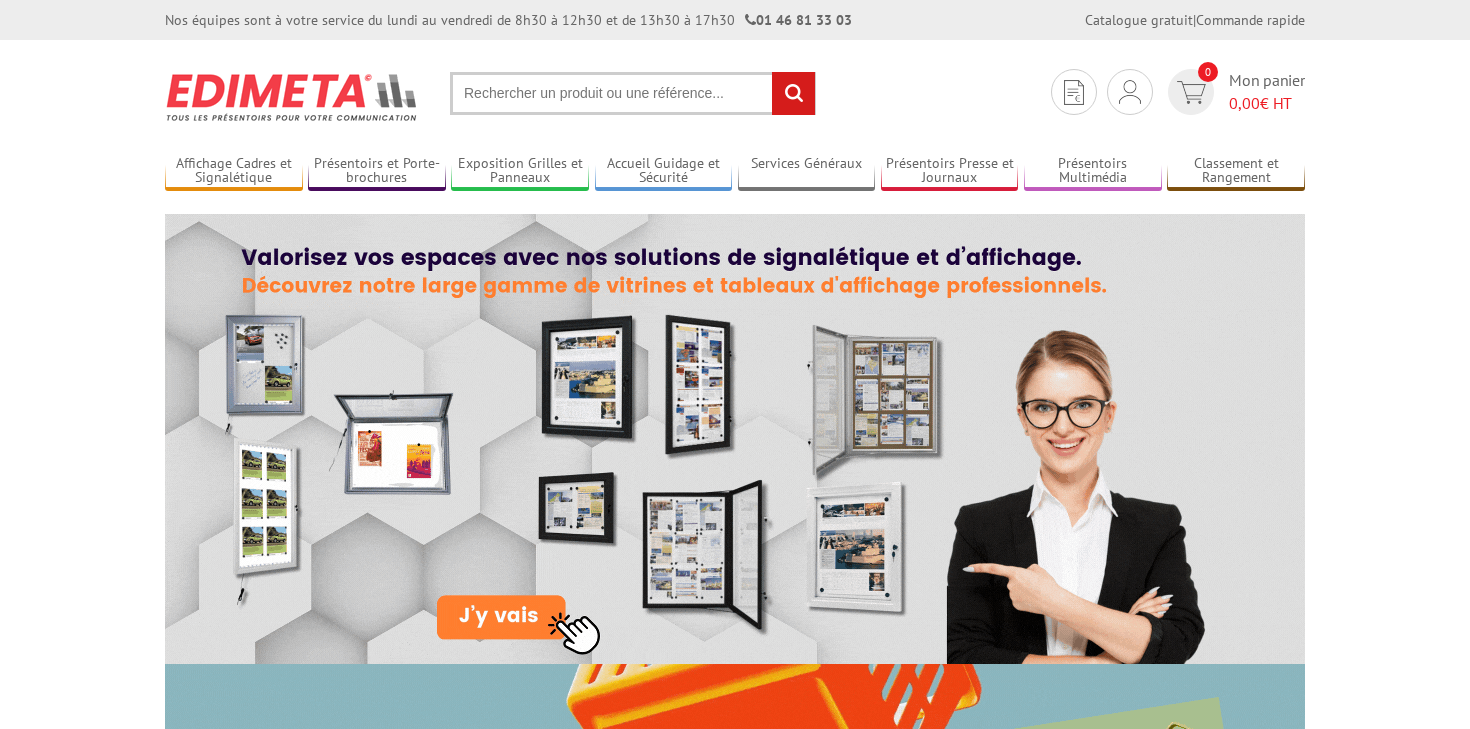 scroll, scrollTop: 0, scrollLeft: 0, axis: both 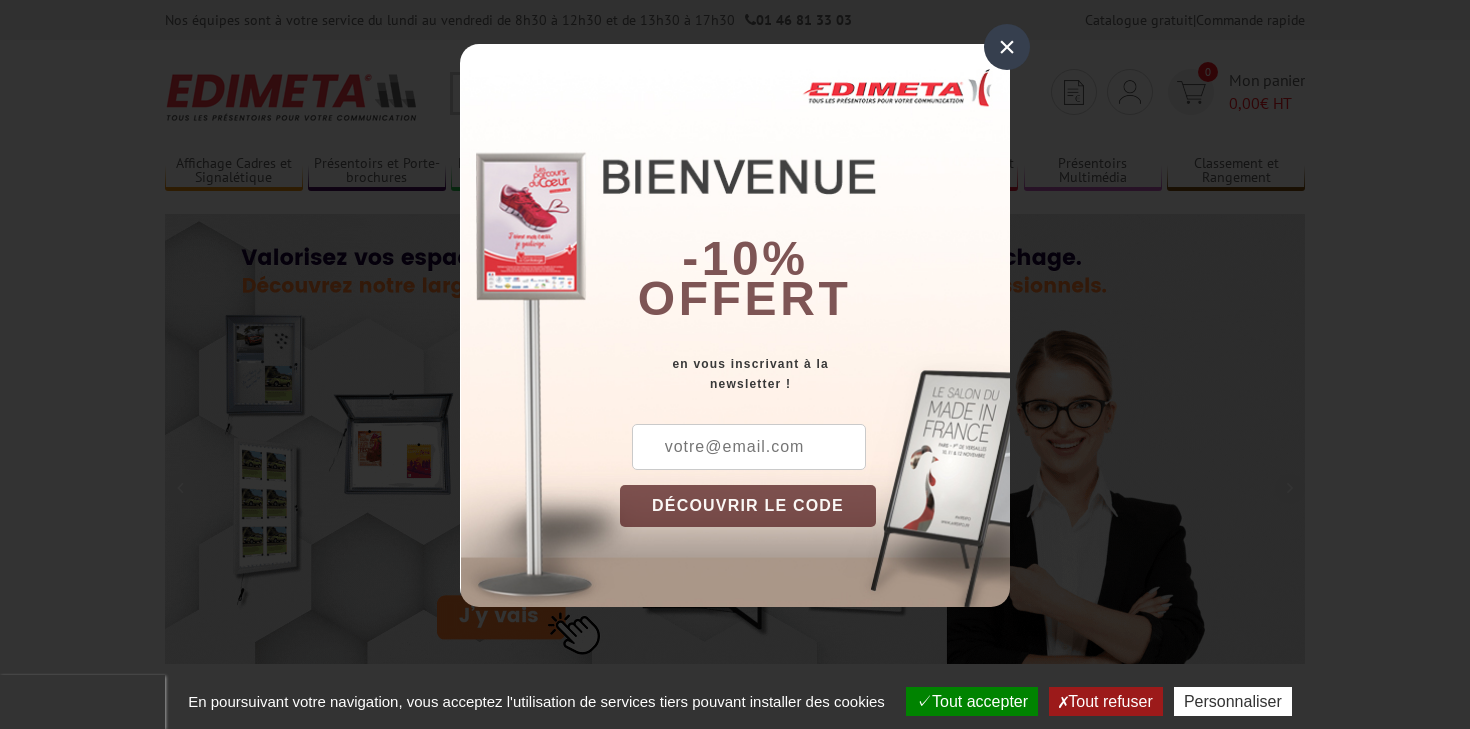 click on "×" at bounding box center [1007, 47] 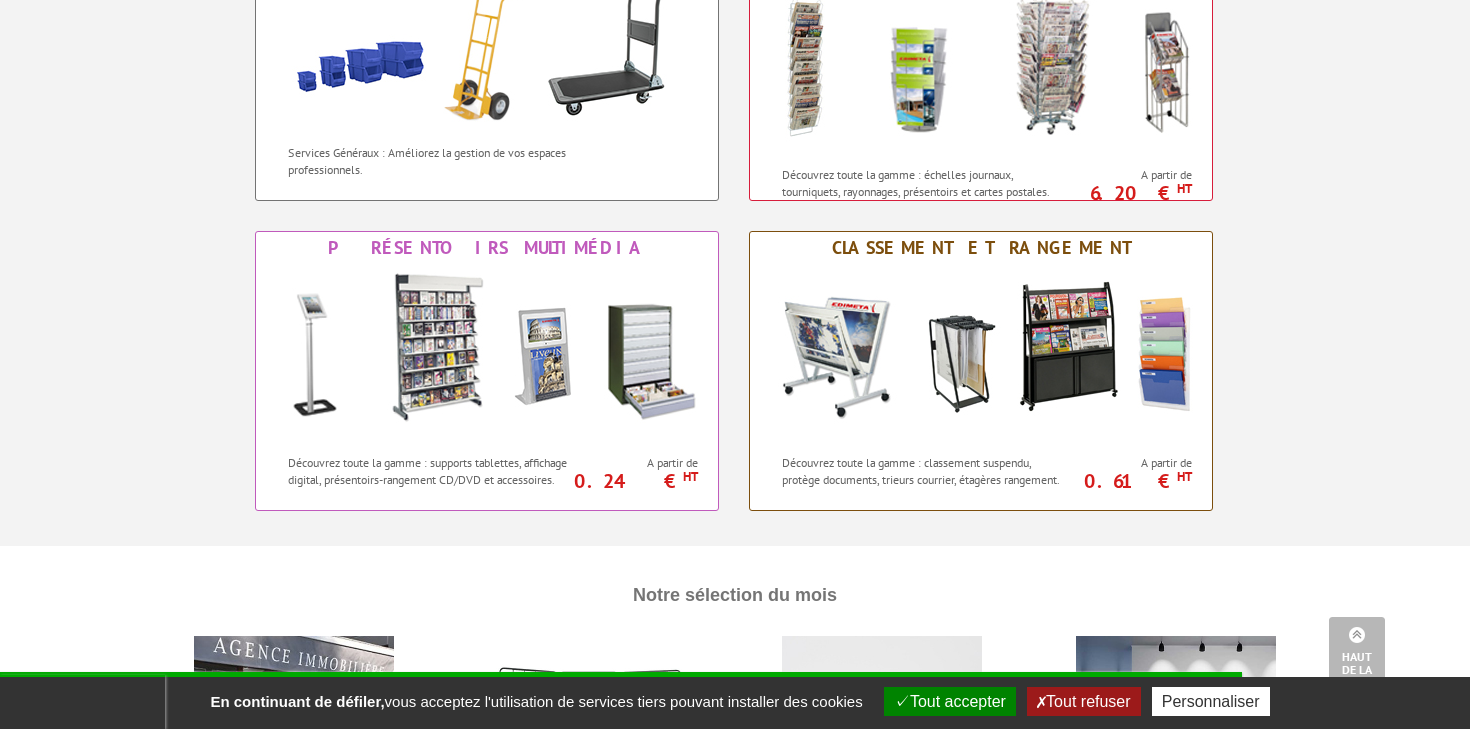 scroll, scrollTop: 1615, scrollLeft: 0, axis: vertical 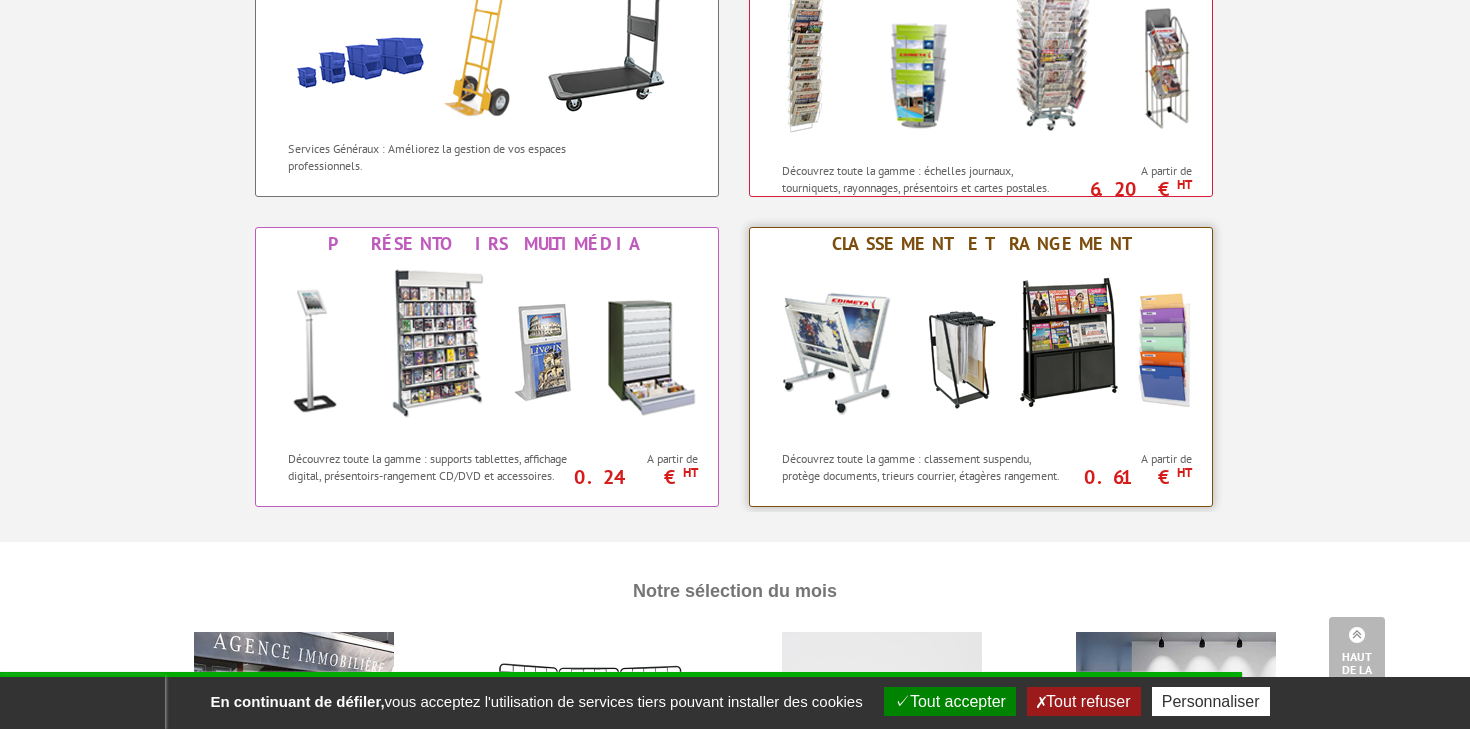 click at bounding box center [981, 350] 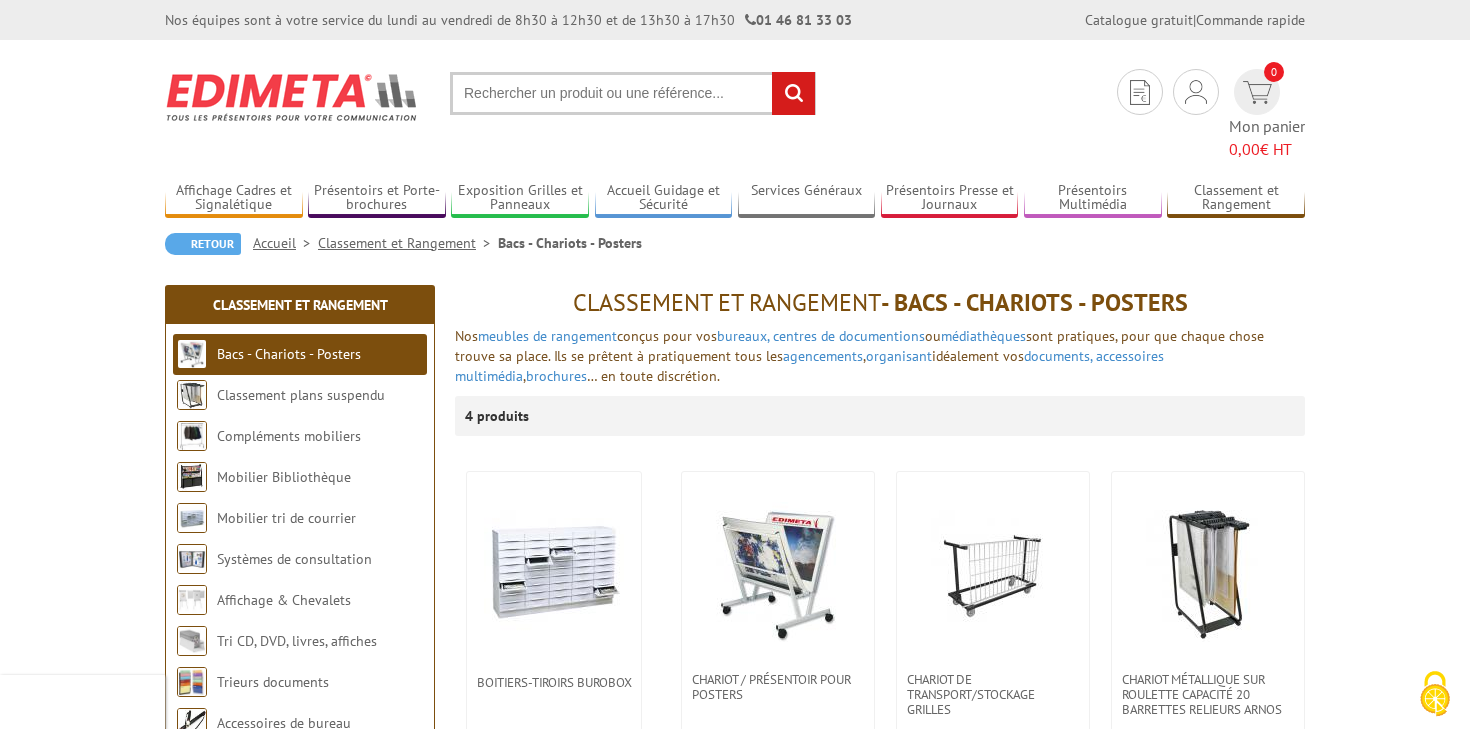 scroll, scrollTop: 0, scrollLeft: 0, axis: both 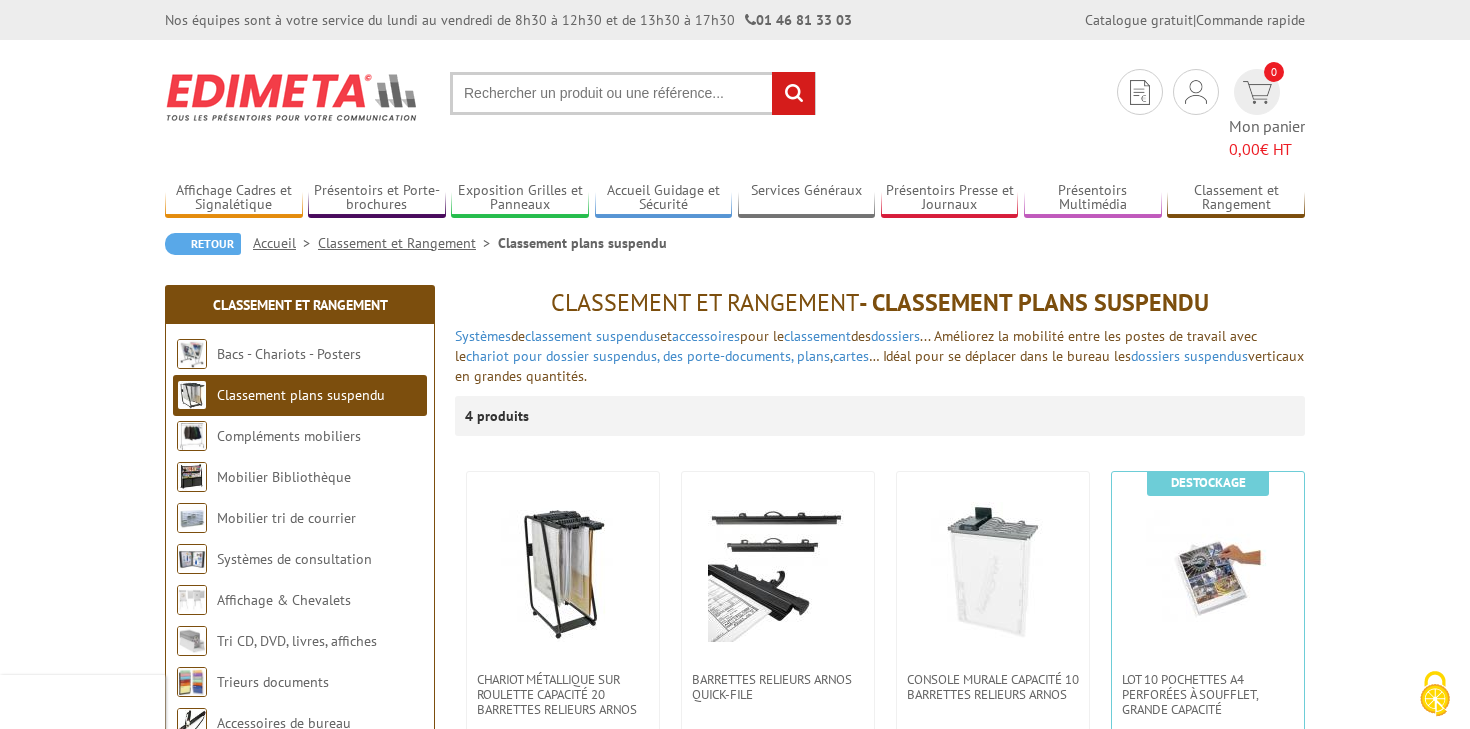 click at bounding box center [633, 93] 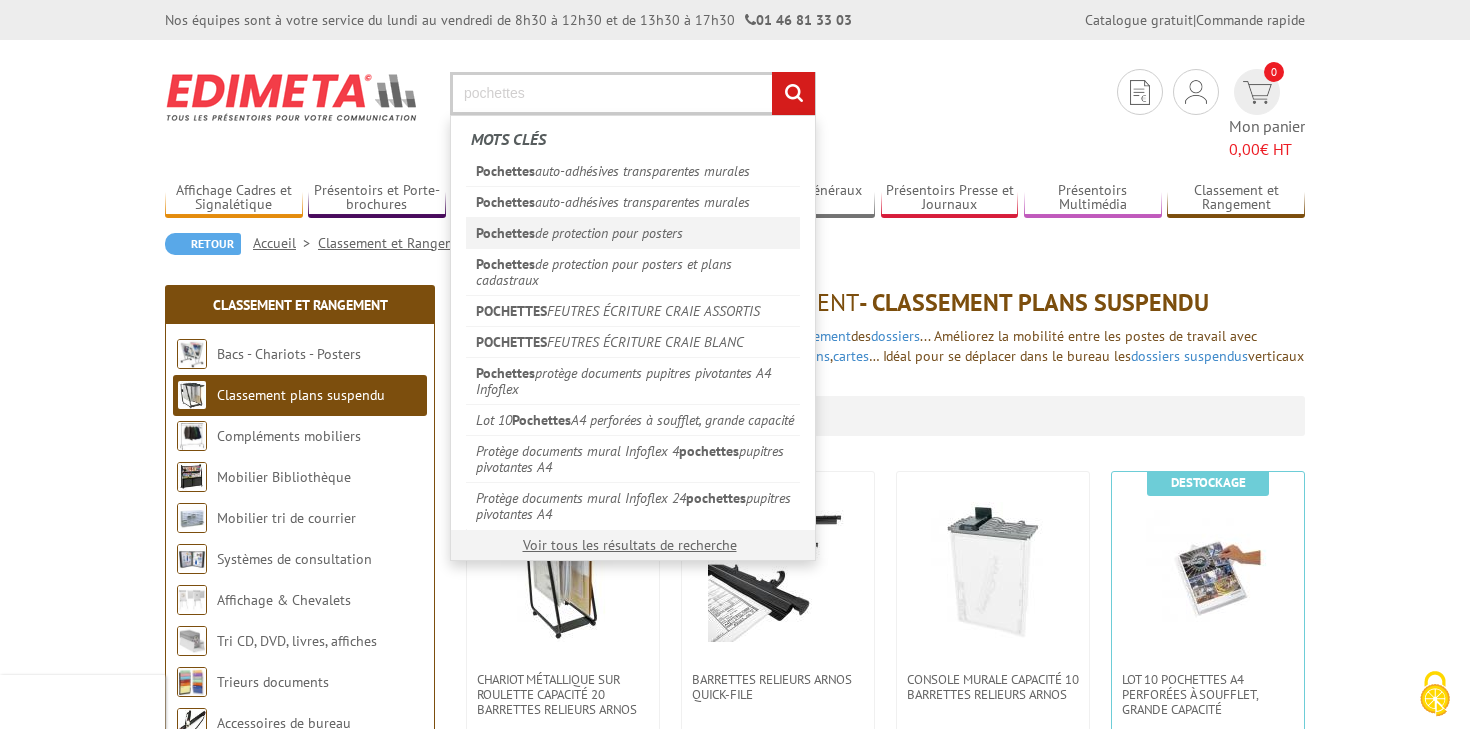 type on "pochettes" 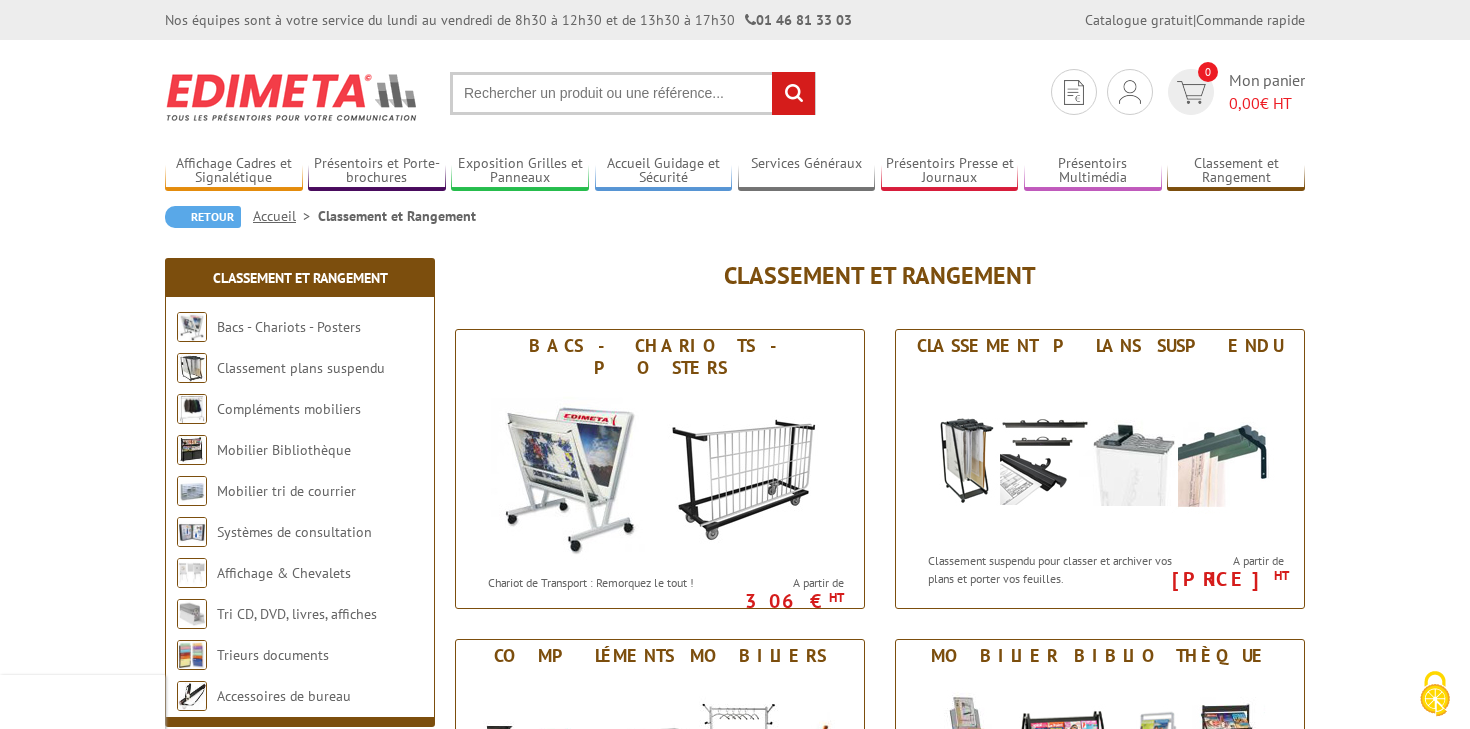 scroll, scrollTop: 0, scrollLeft: 0, axis: both 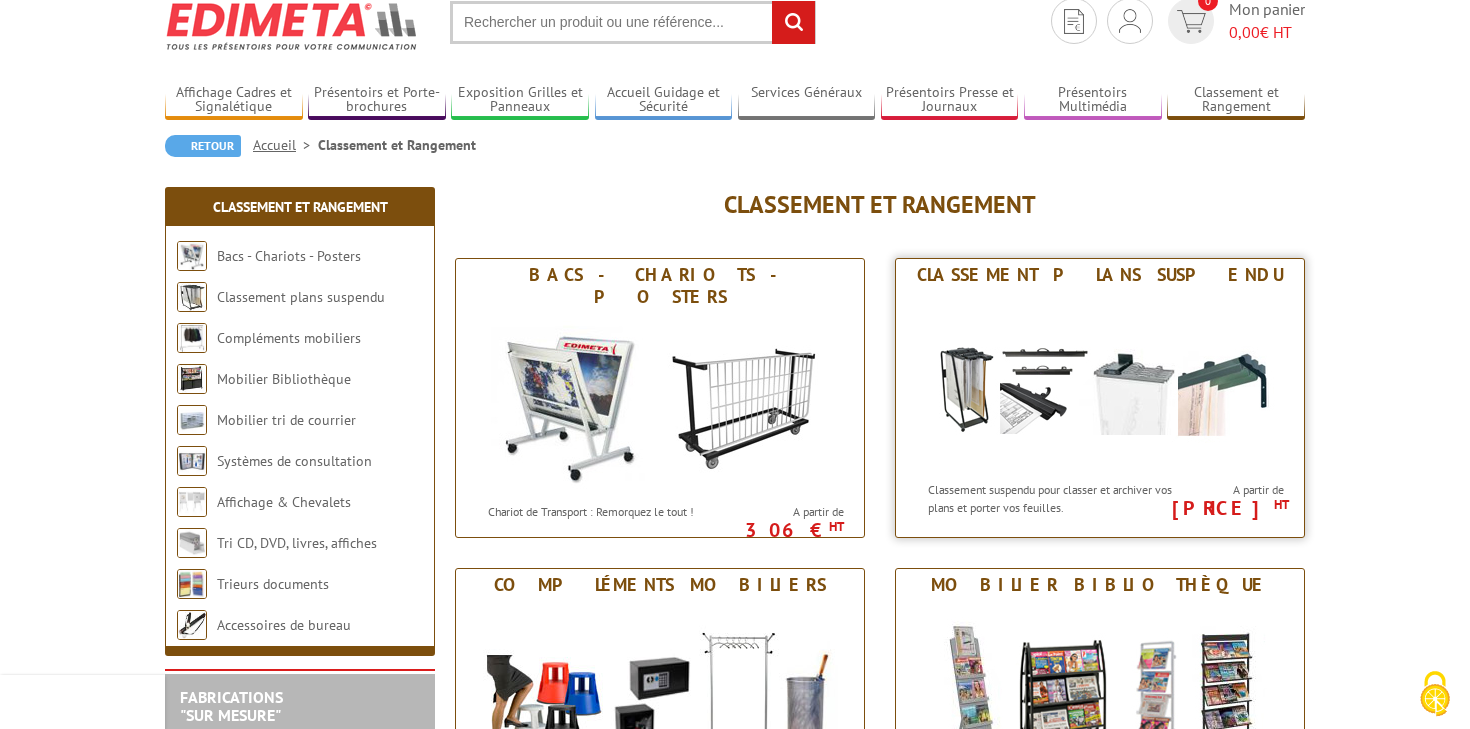 click at bounding box center [1100, 381] 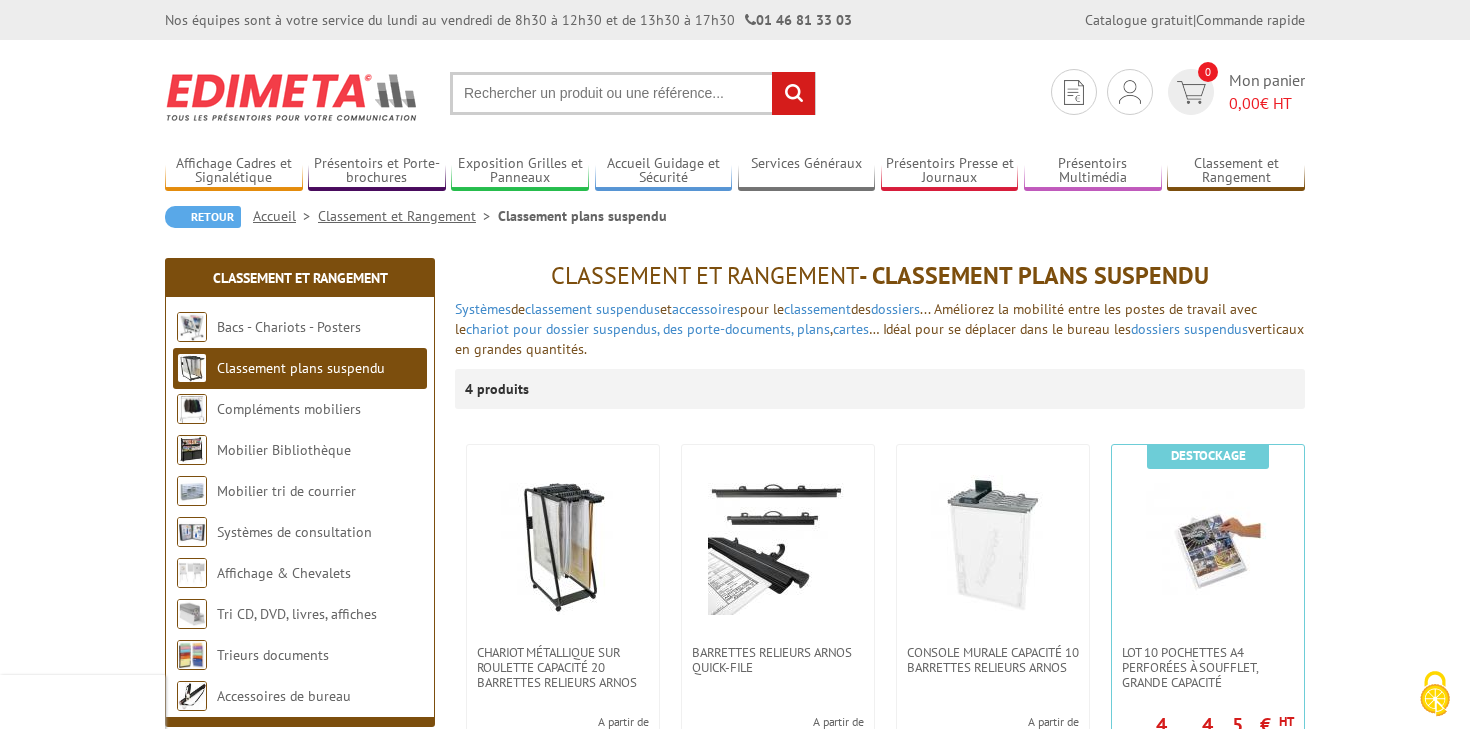 scroll, scrollTop: 0, scrollLeft: 0, axis: both 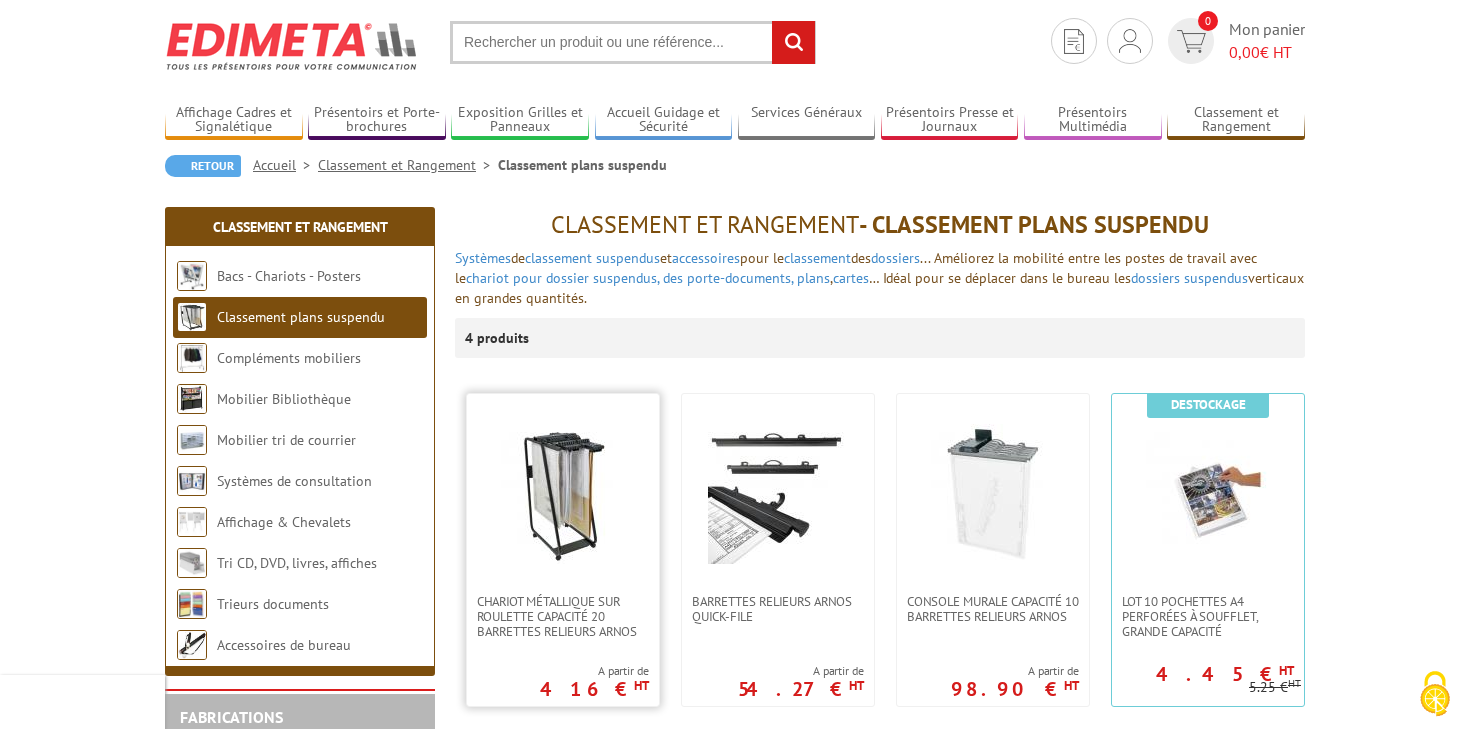 click at bounding box center (563, 494) 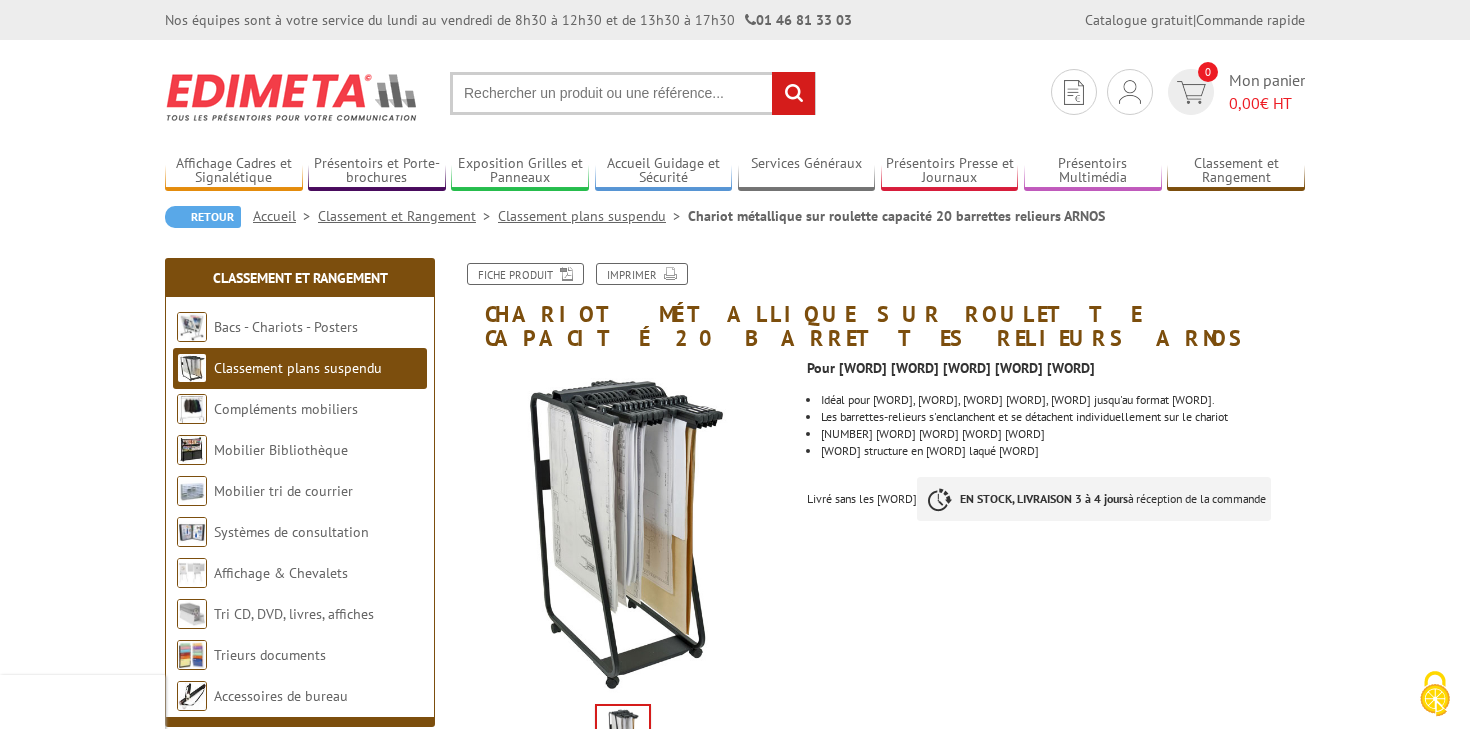 scroll, scrollTop: 0, scrollLeft: 0, axis: both 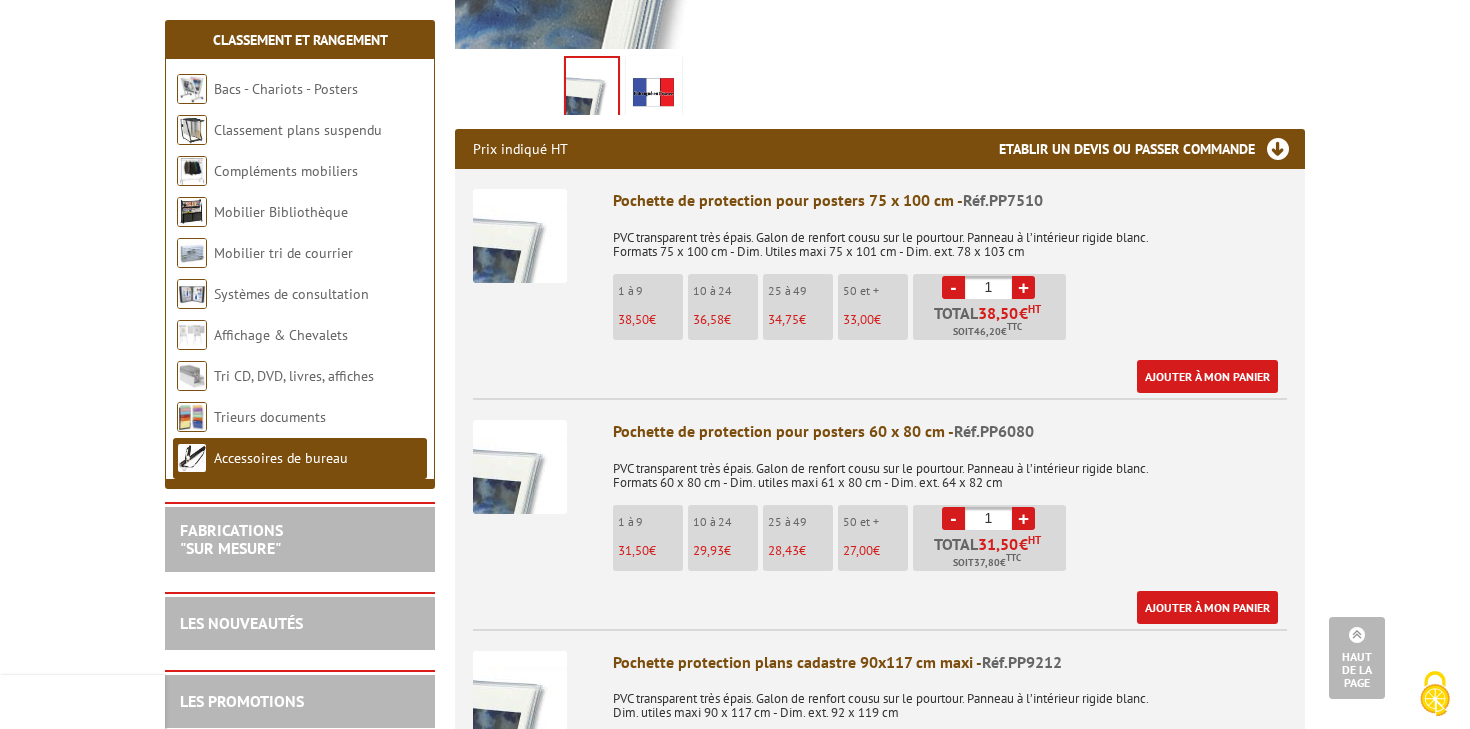 click on "+" at bounding box center [1023, 518] 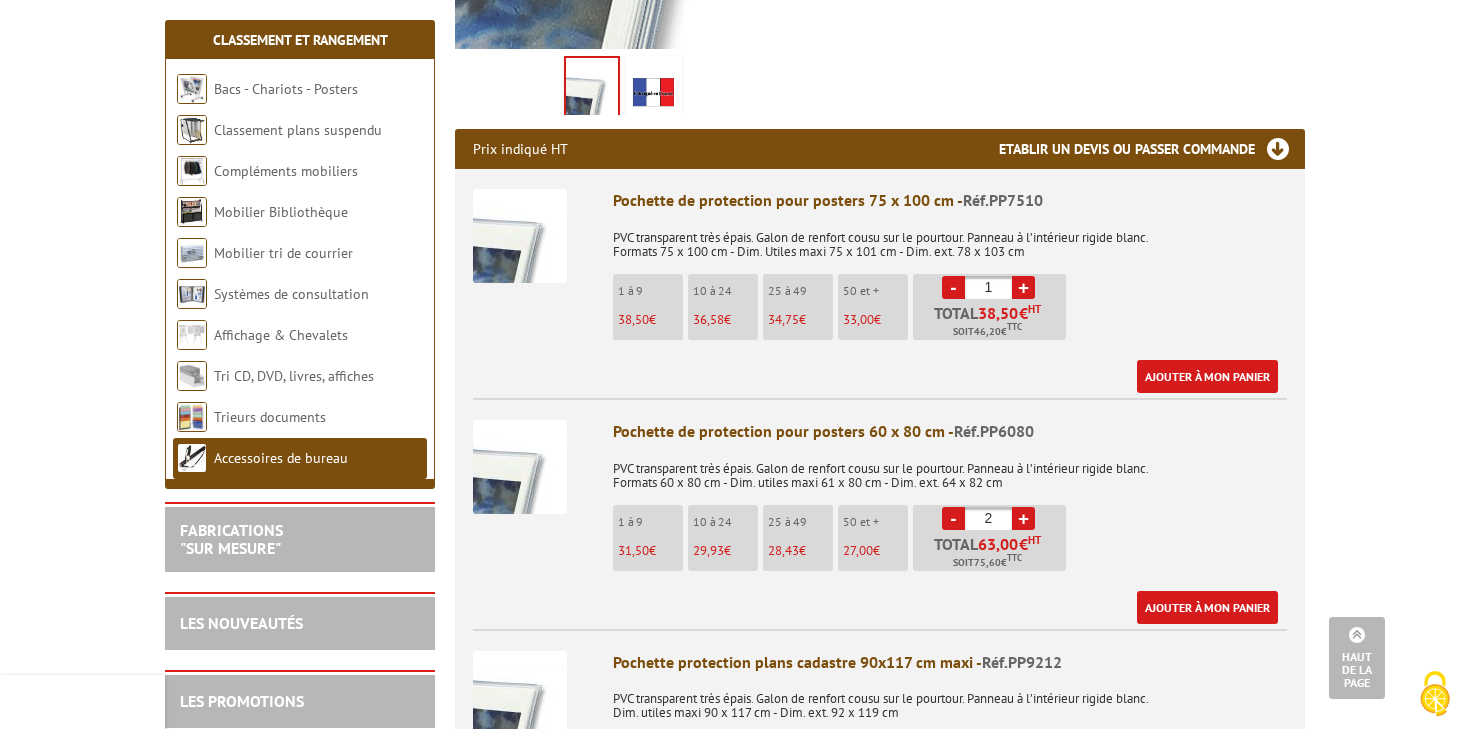 click on "+" at bounding box center [1023, 518] 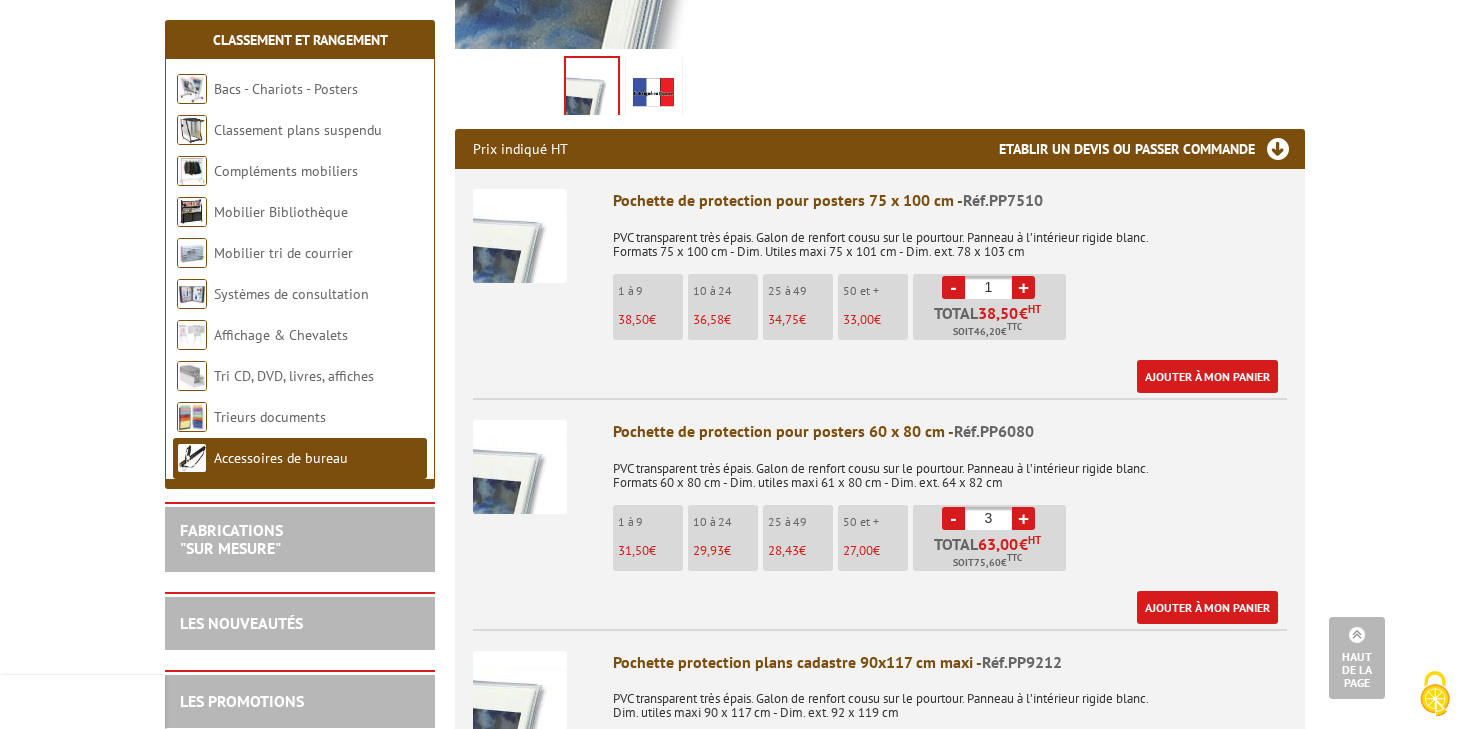 click on "+" at bounding box center [1023, 518] 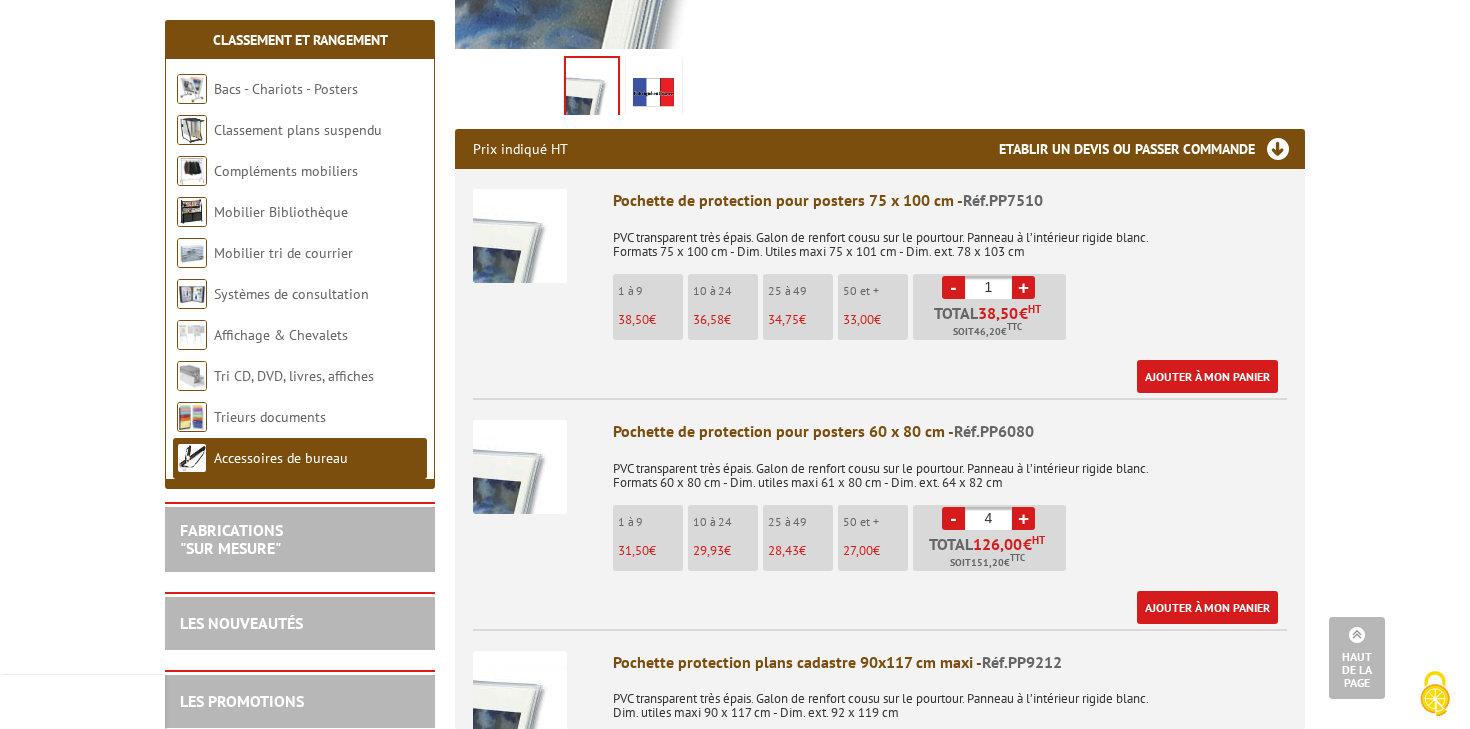 click on "+" at bounding box center (1023, 518) 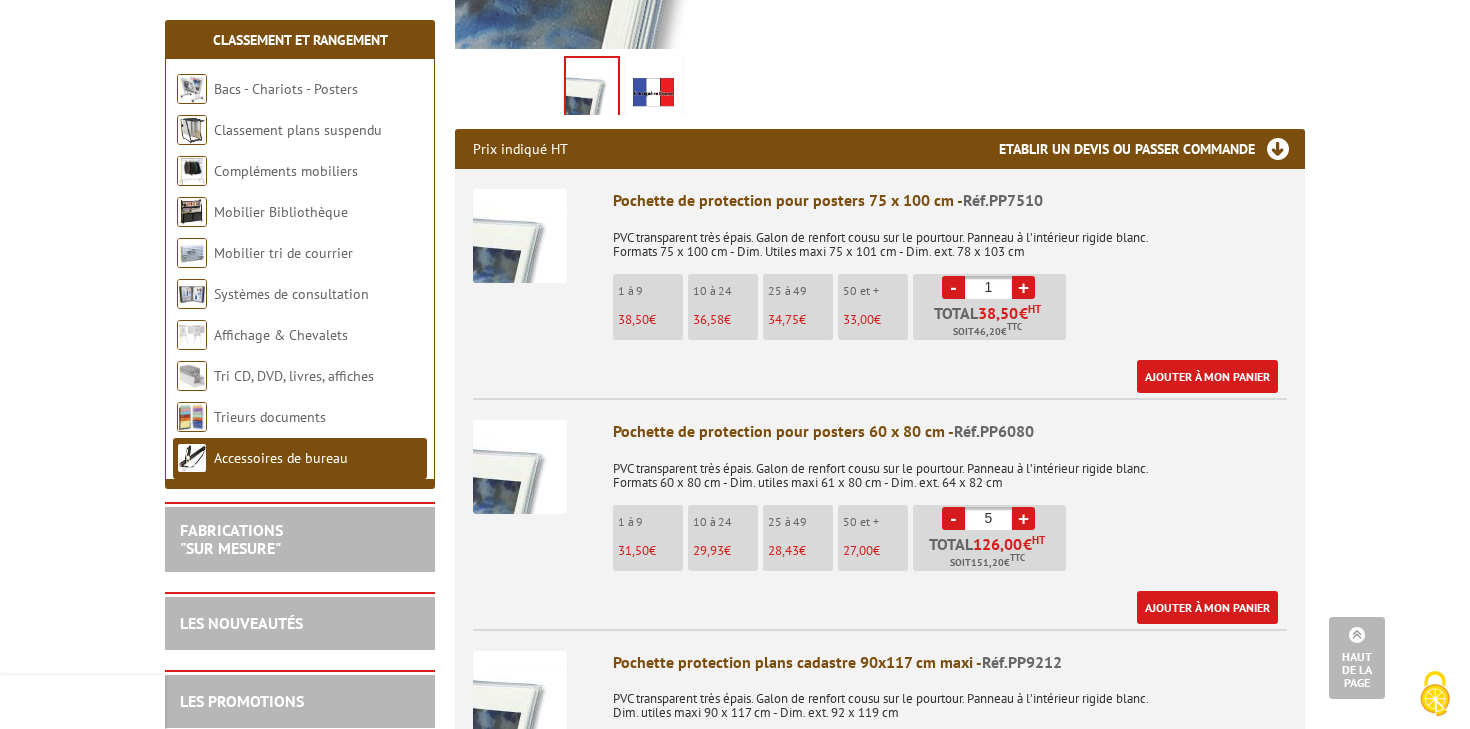 click on "+" at bounding box center [1023, 518] 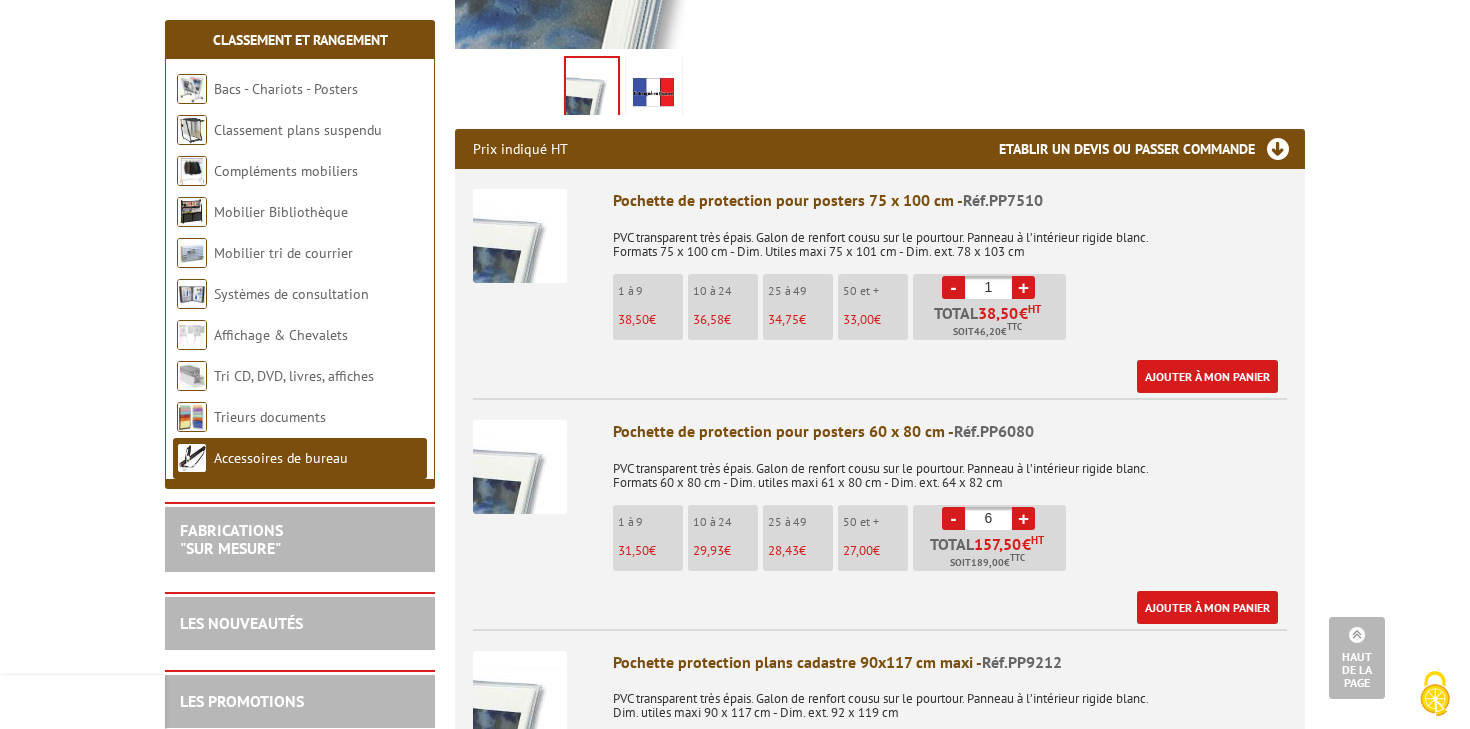 click on "+" at bounding box center [1023, 518] 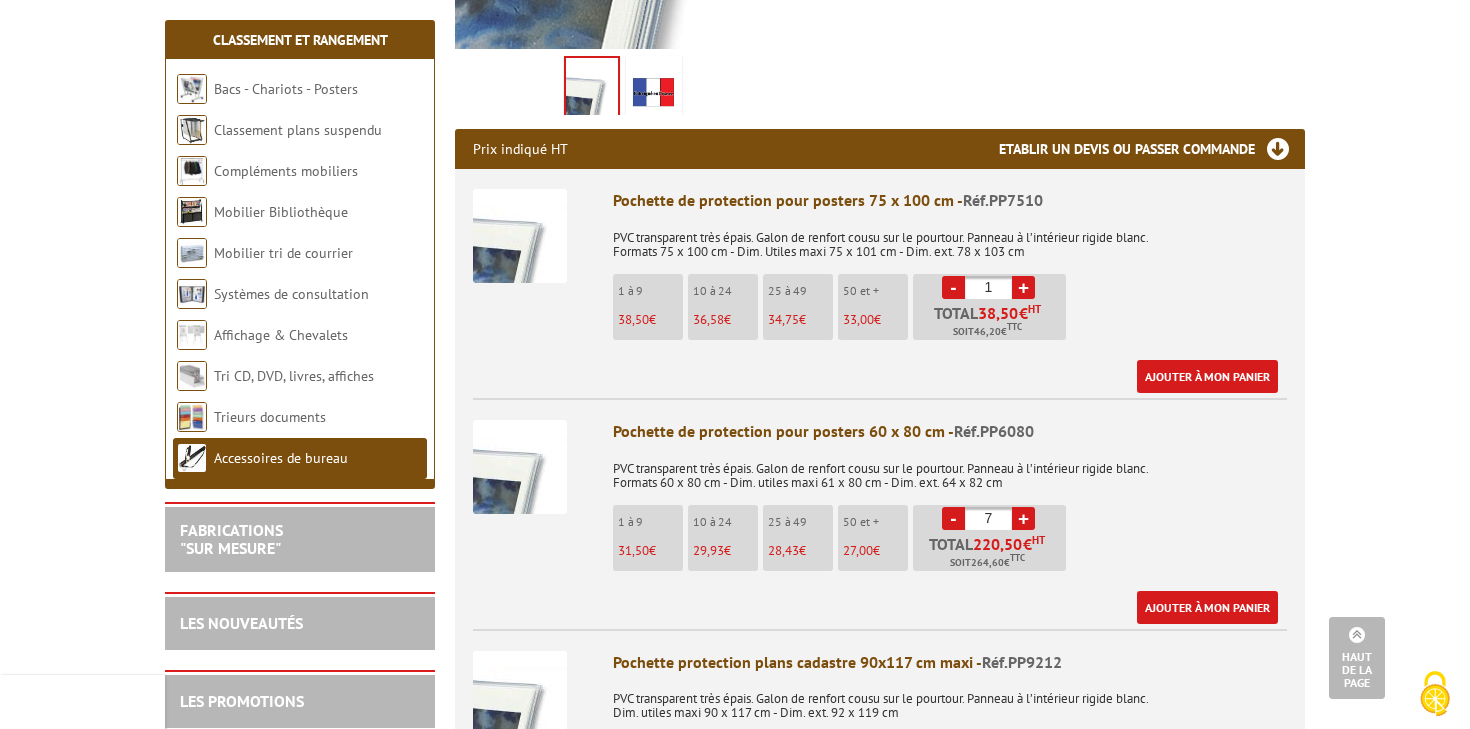 click on "+" at bounding box center (1023, 518) 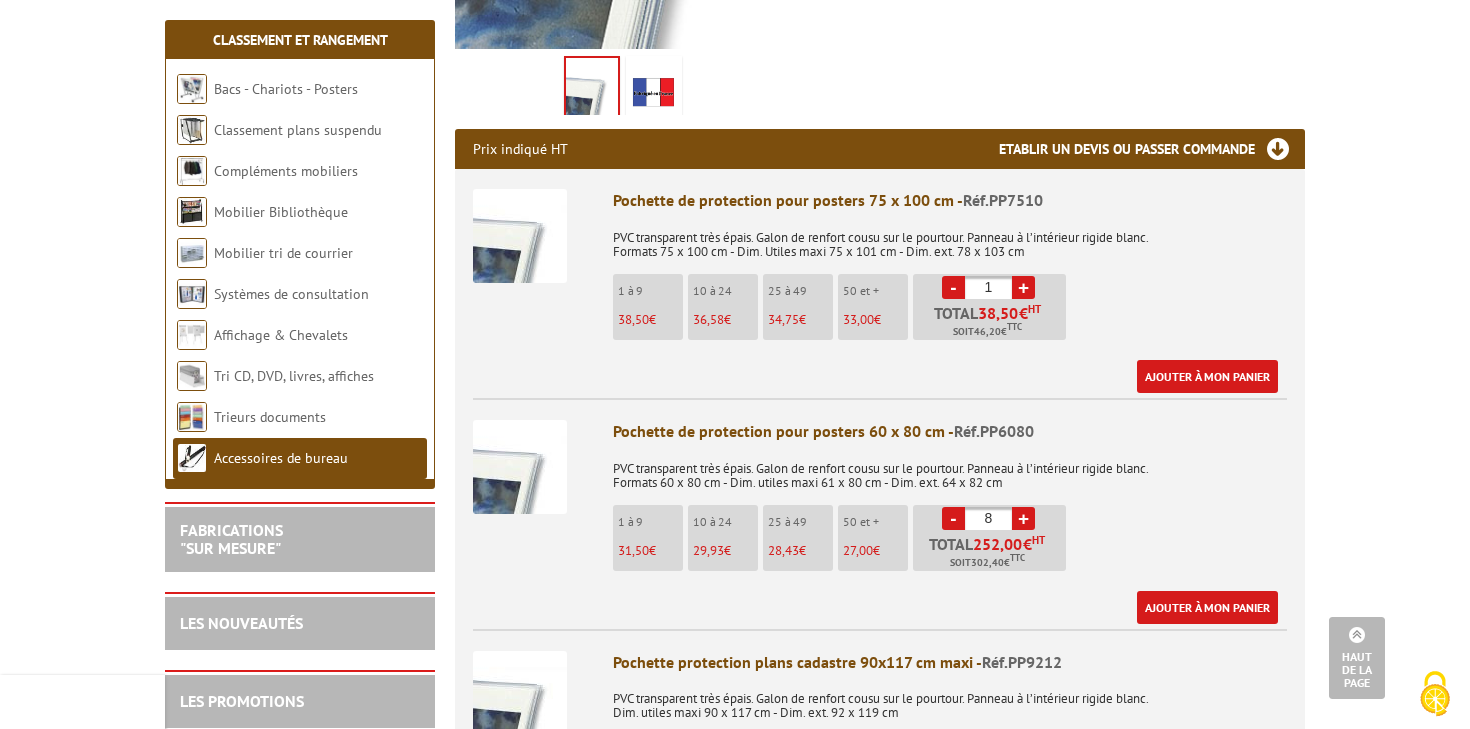 click on "+" at bounding box center [1023, 518] 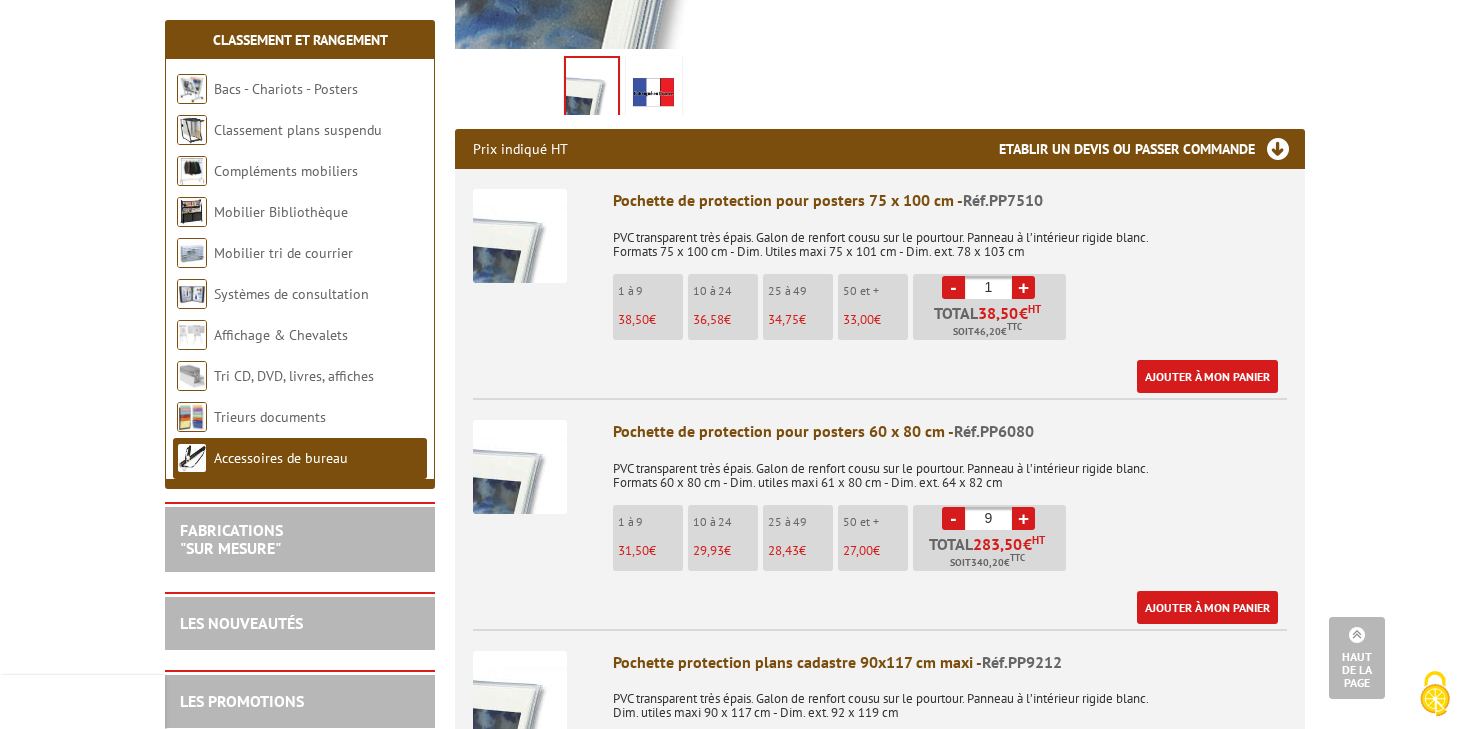 click on "+" at bounding box center (1023, 518) 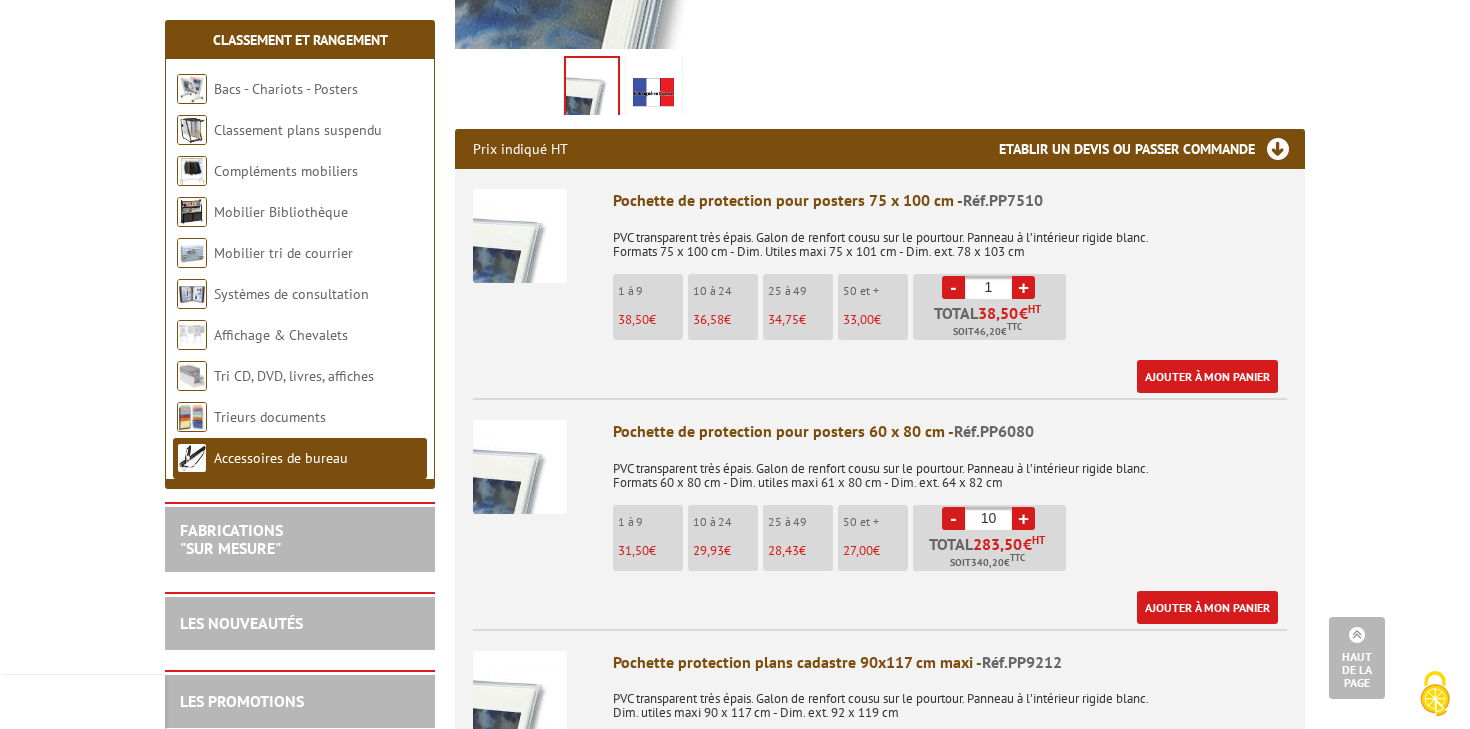 click on "+" at bounding box center (1023, 518) 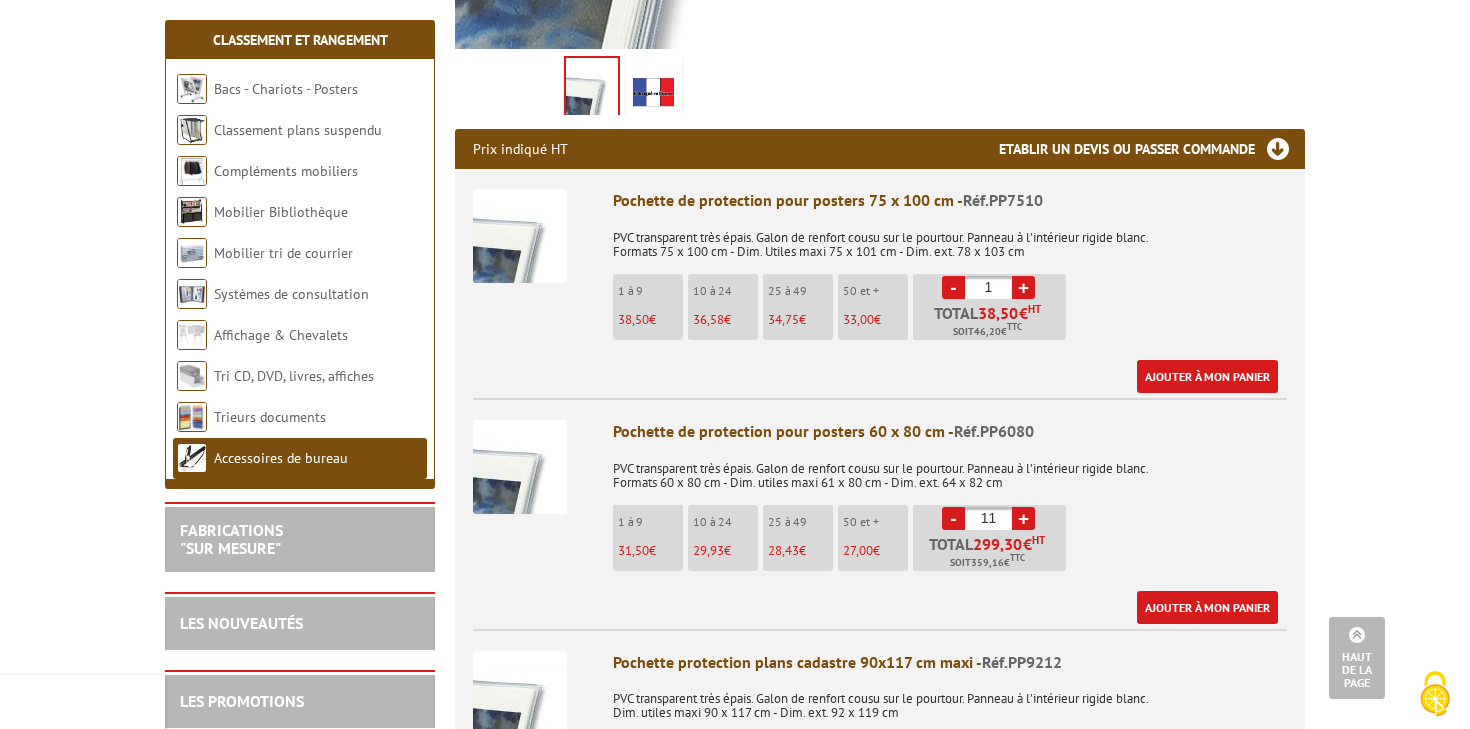 click on "+" at bounding box center [1023, 518] 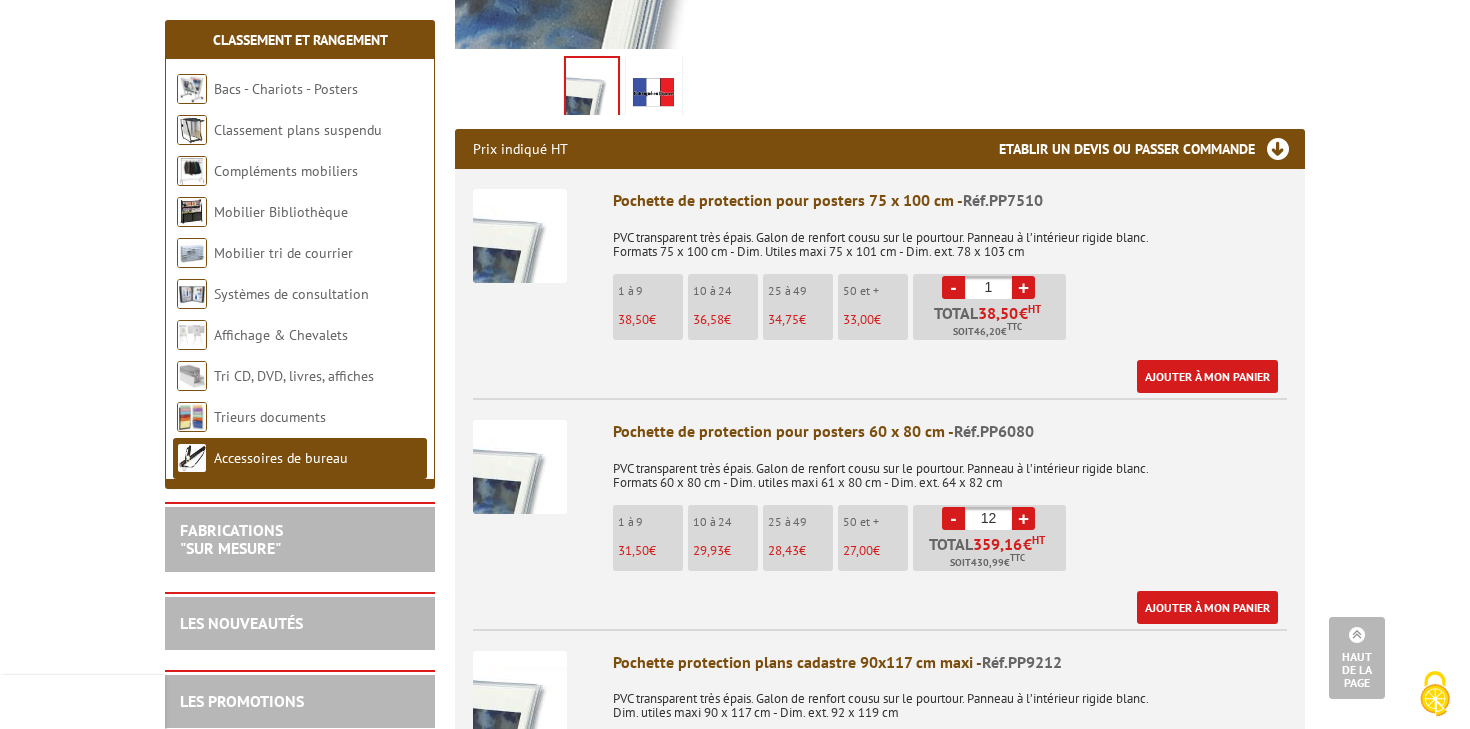 click on "+" at bounding box center (1023, 518) 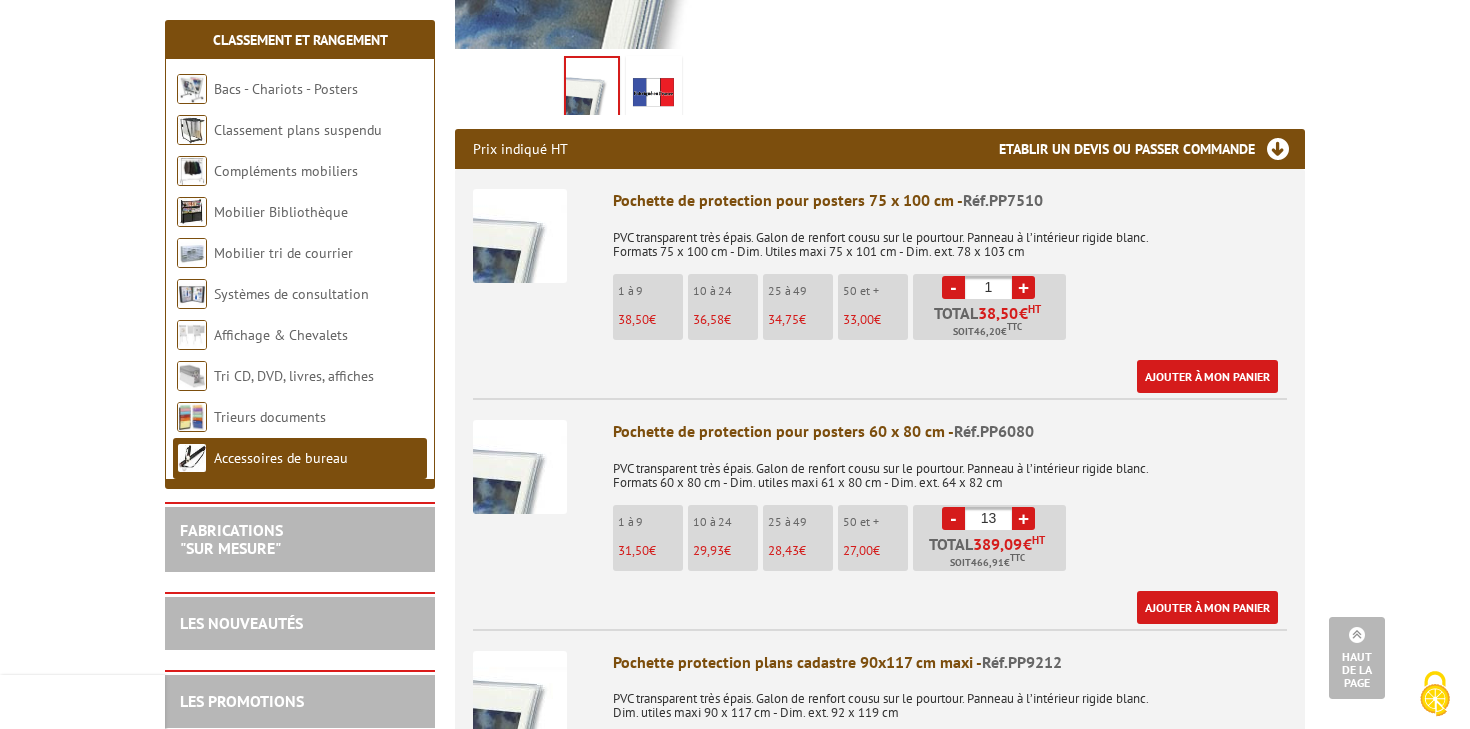 click on "+" at bounding box center [1023, 518] 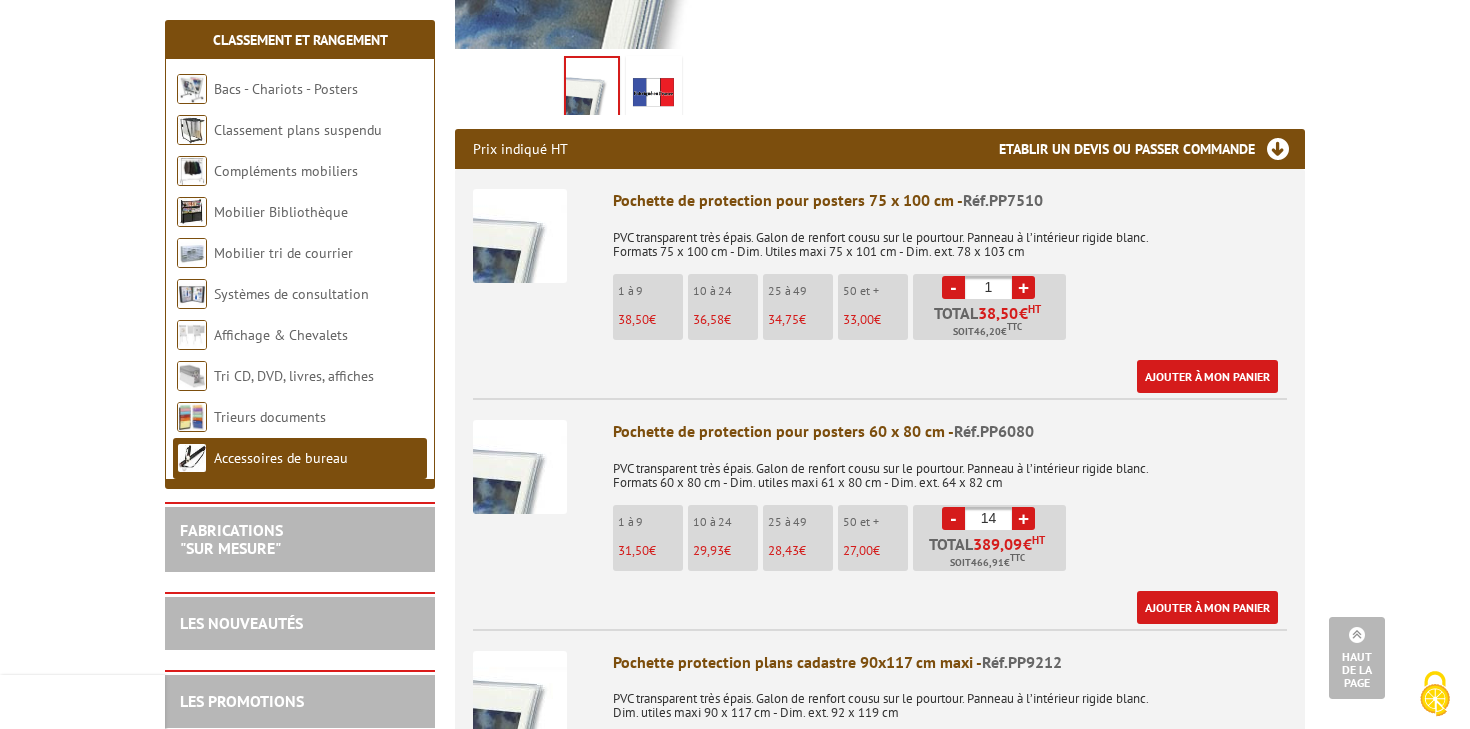 click on "+" at bounding box center (1023, 518) 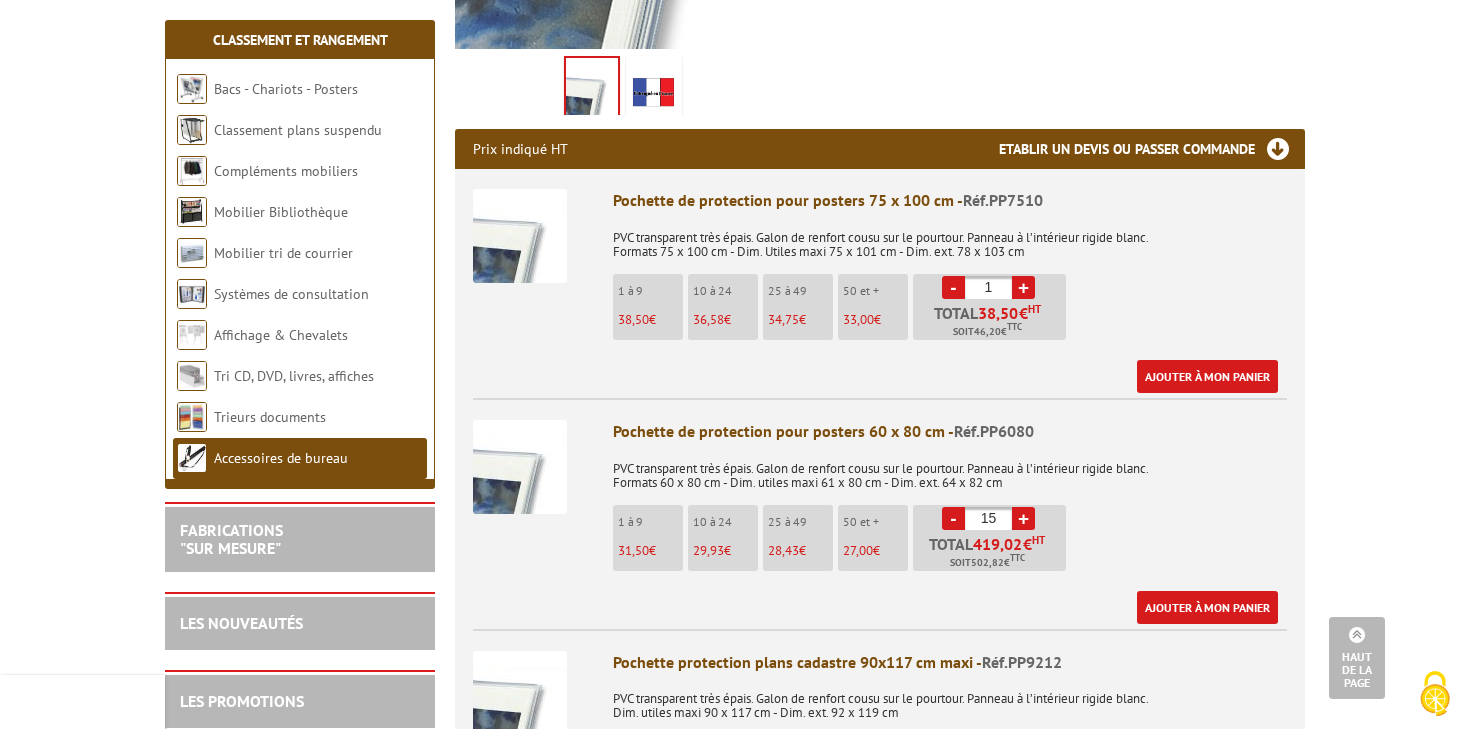 click on "+" at bounding box center (1023, 518) 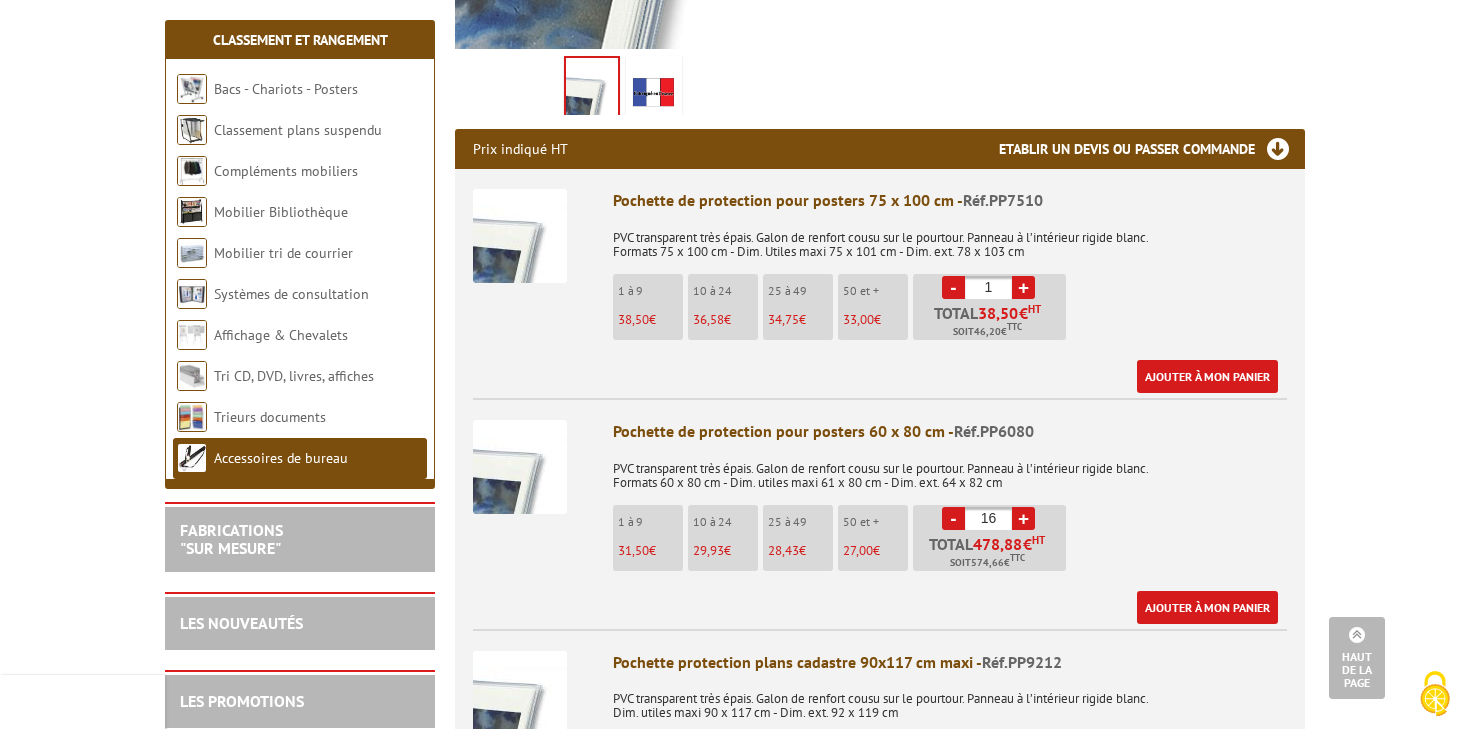 click on "+" at bounding box center (1023, 518) 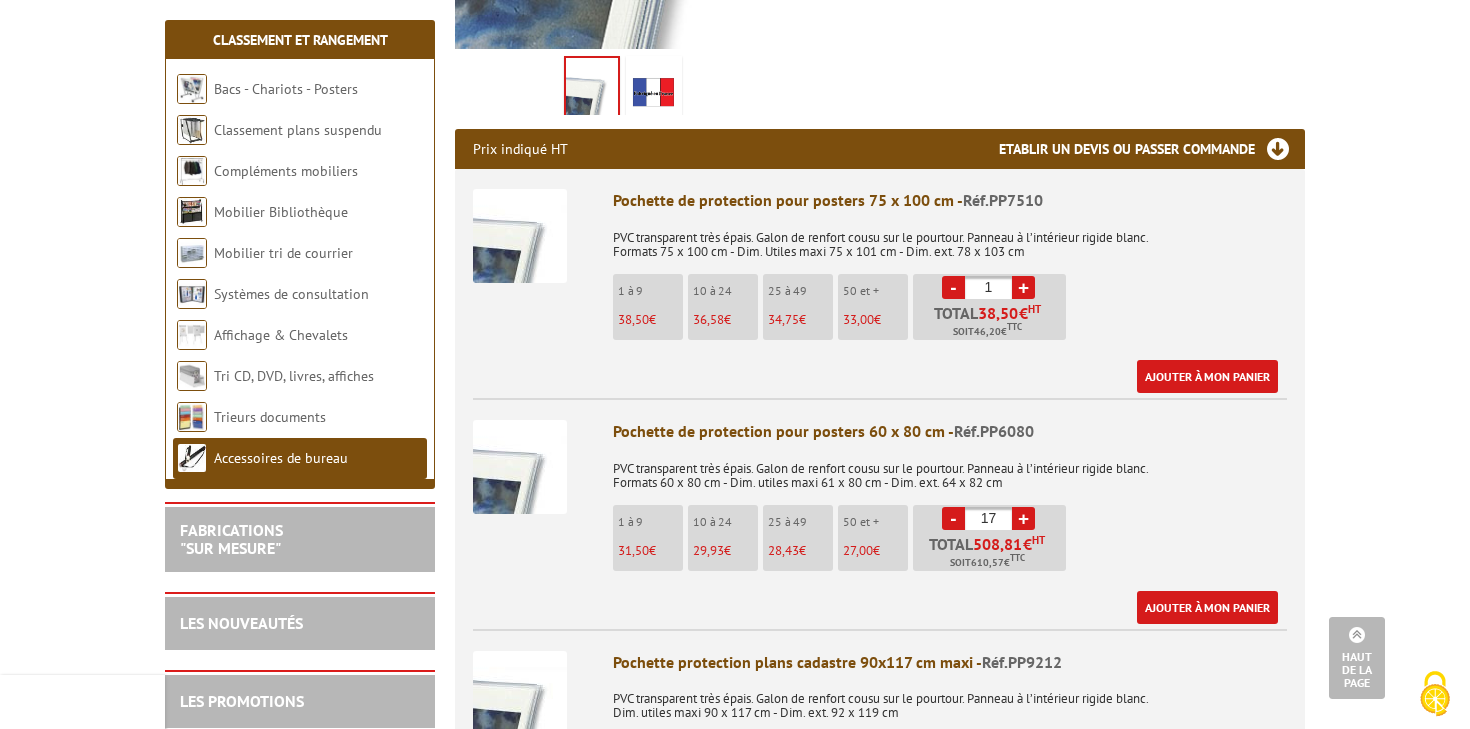click on "-" at bounding box center [953, 518] 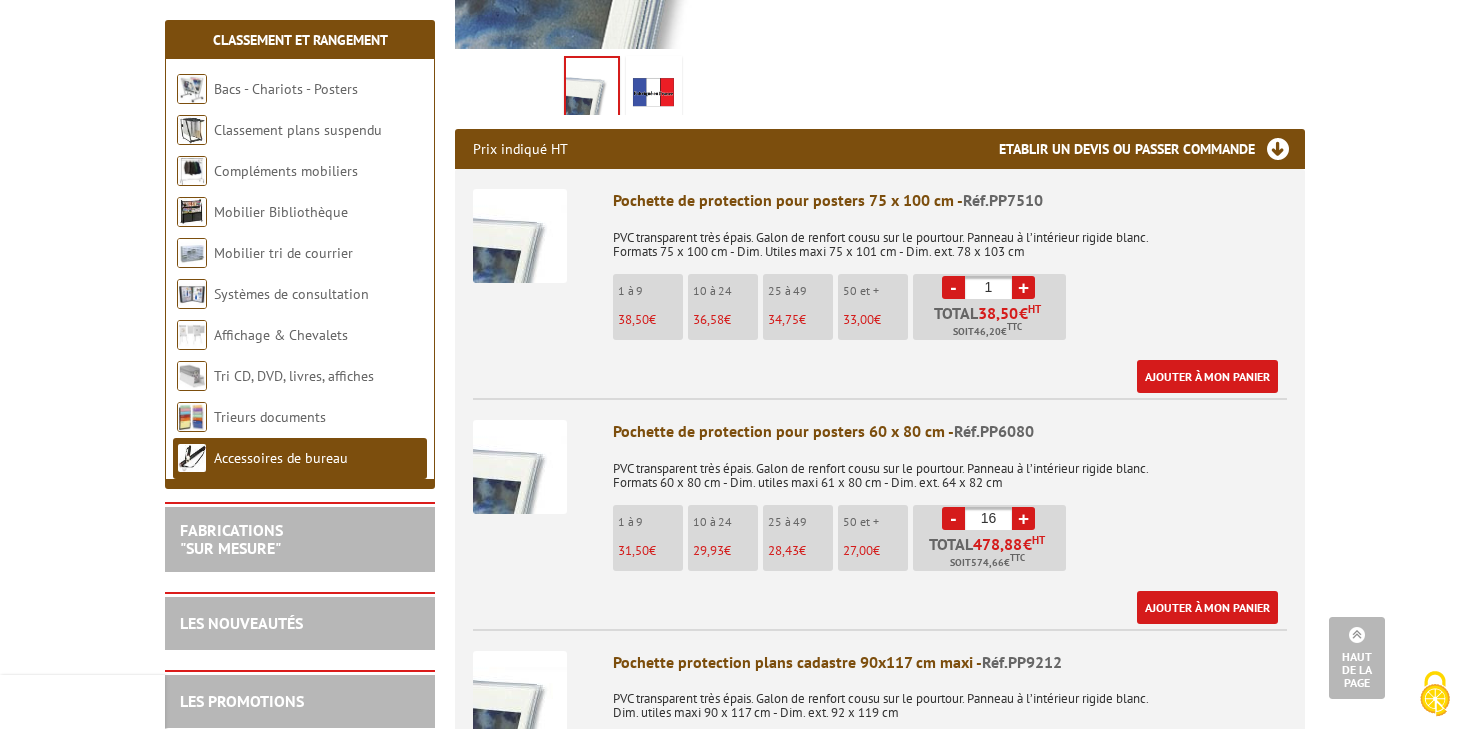 click on "-" at bounding box center [953, 518] 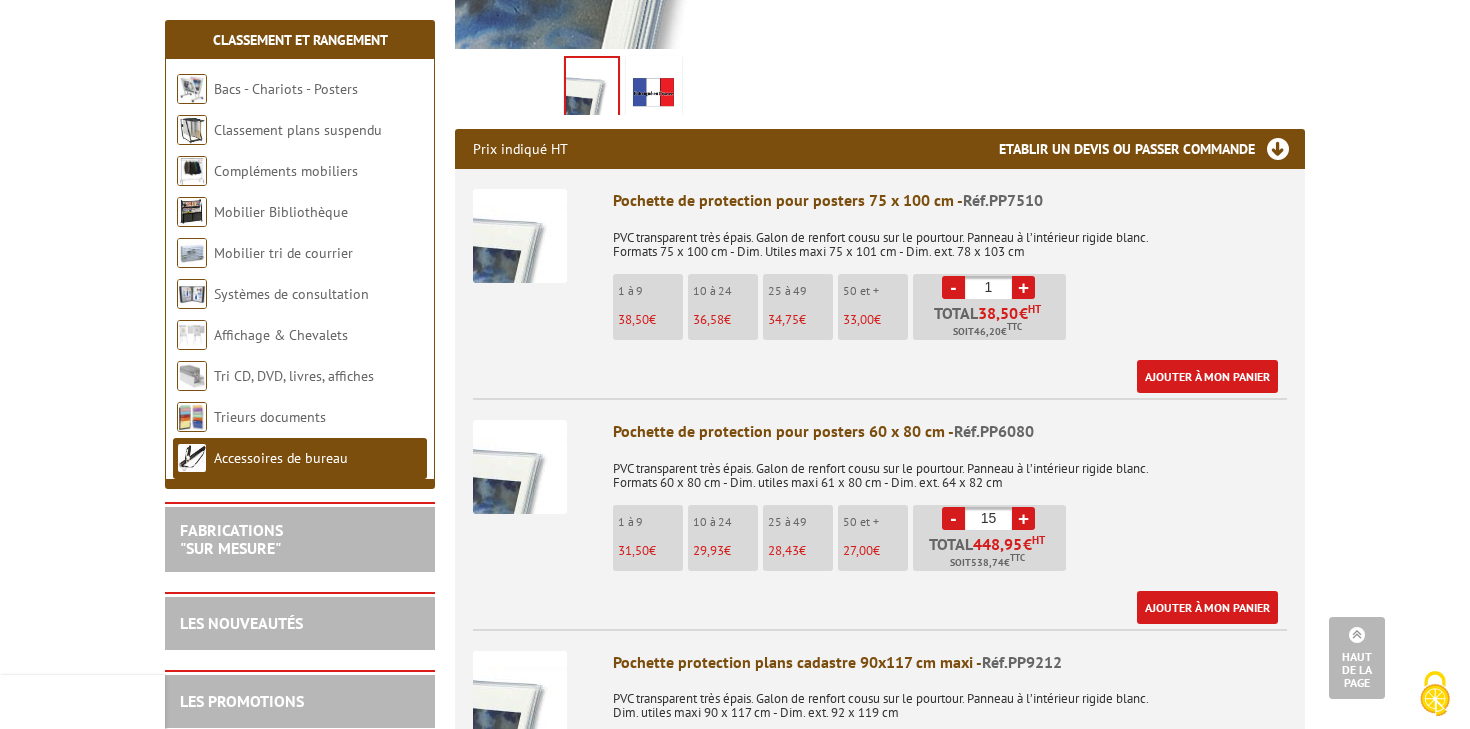 click on "-" at bounding box center (953, 518) 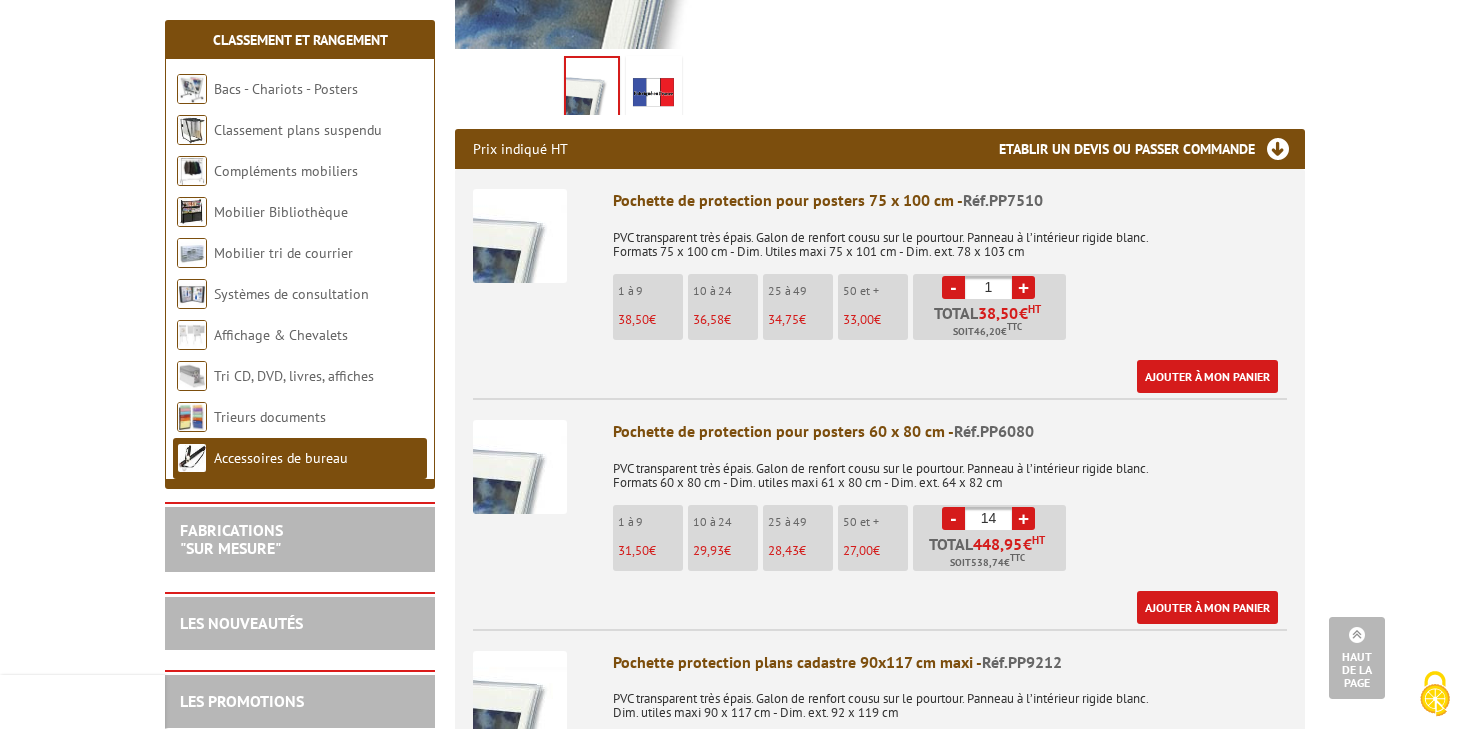 click on "-" at bounding box center [953, 518] 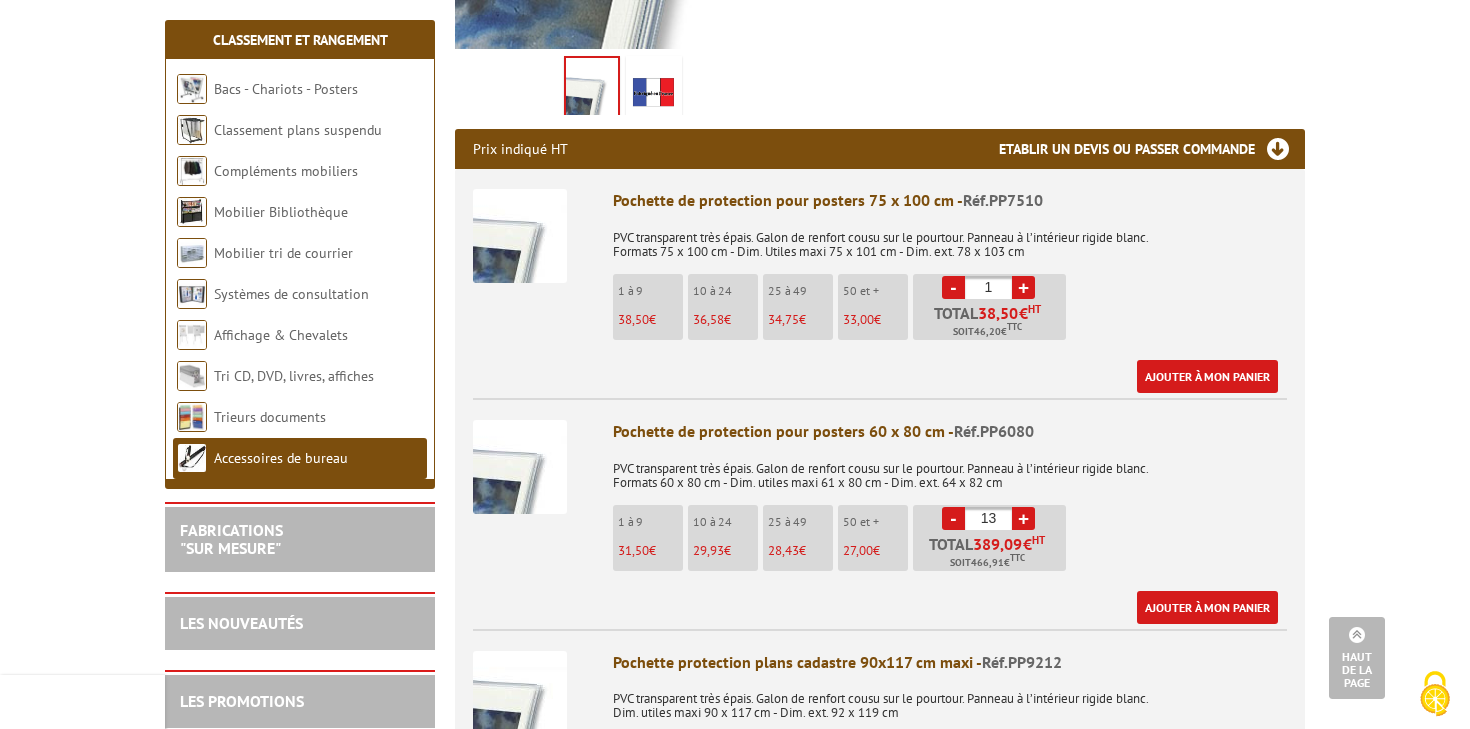 click on "-" at bounding box center [953, 518] 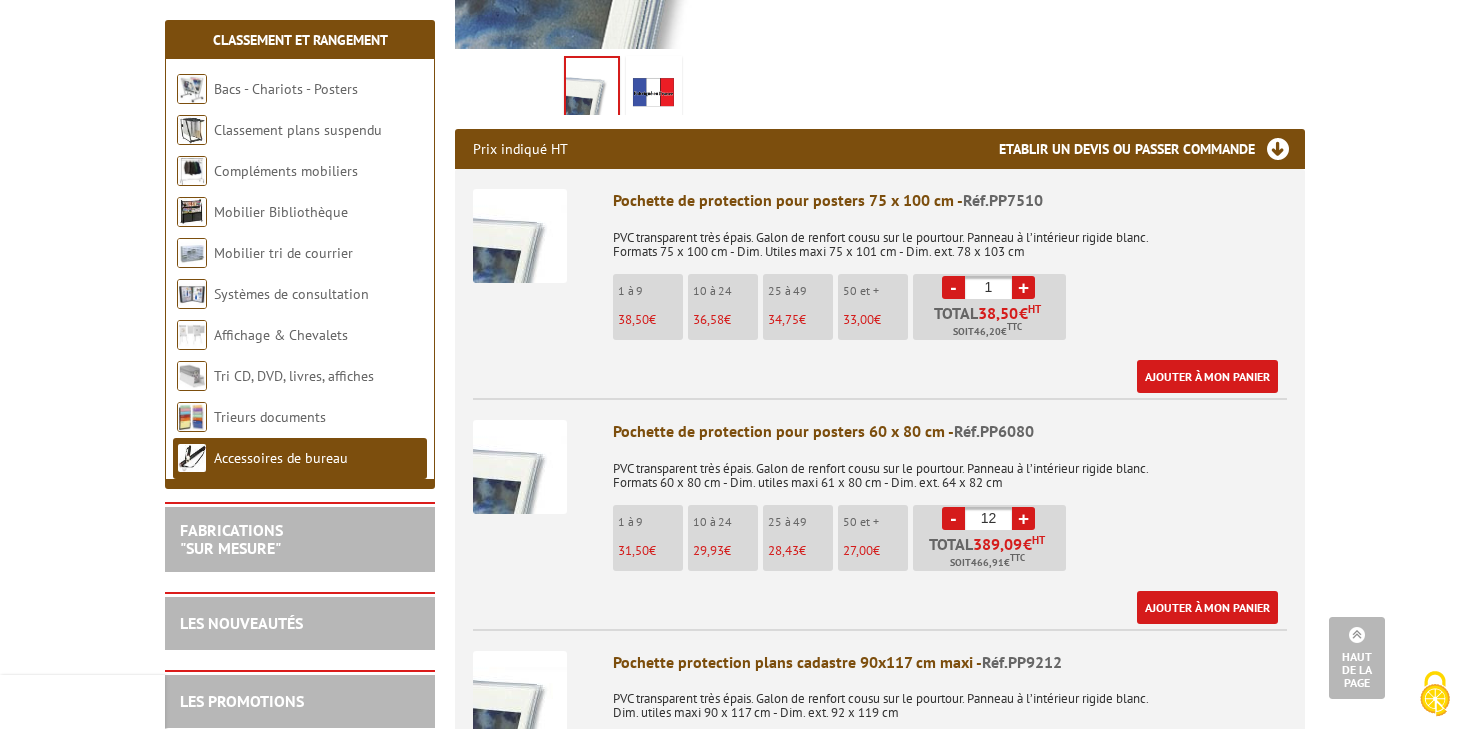 click on "-" at bounding box center (953, 518) 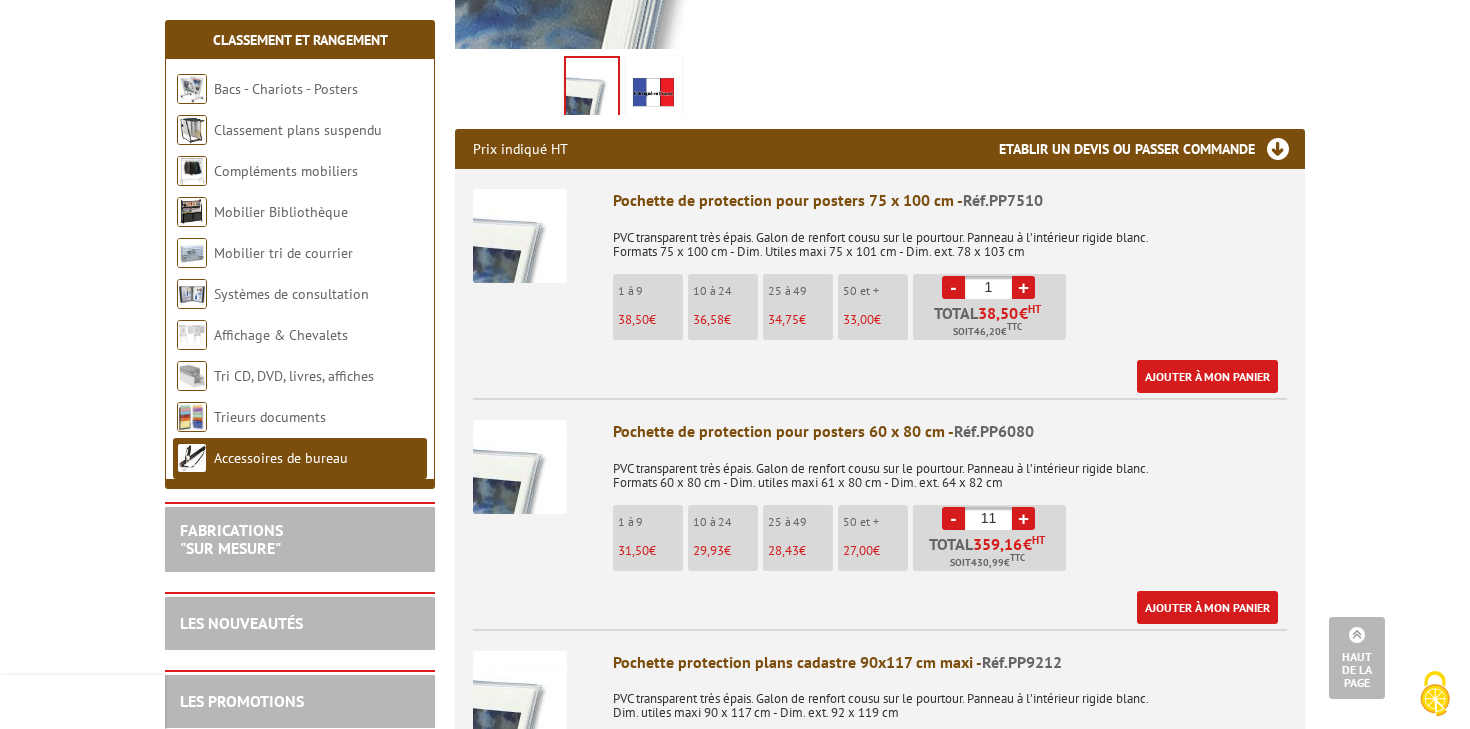 click on "-" at bounding box center (953, 518) 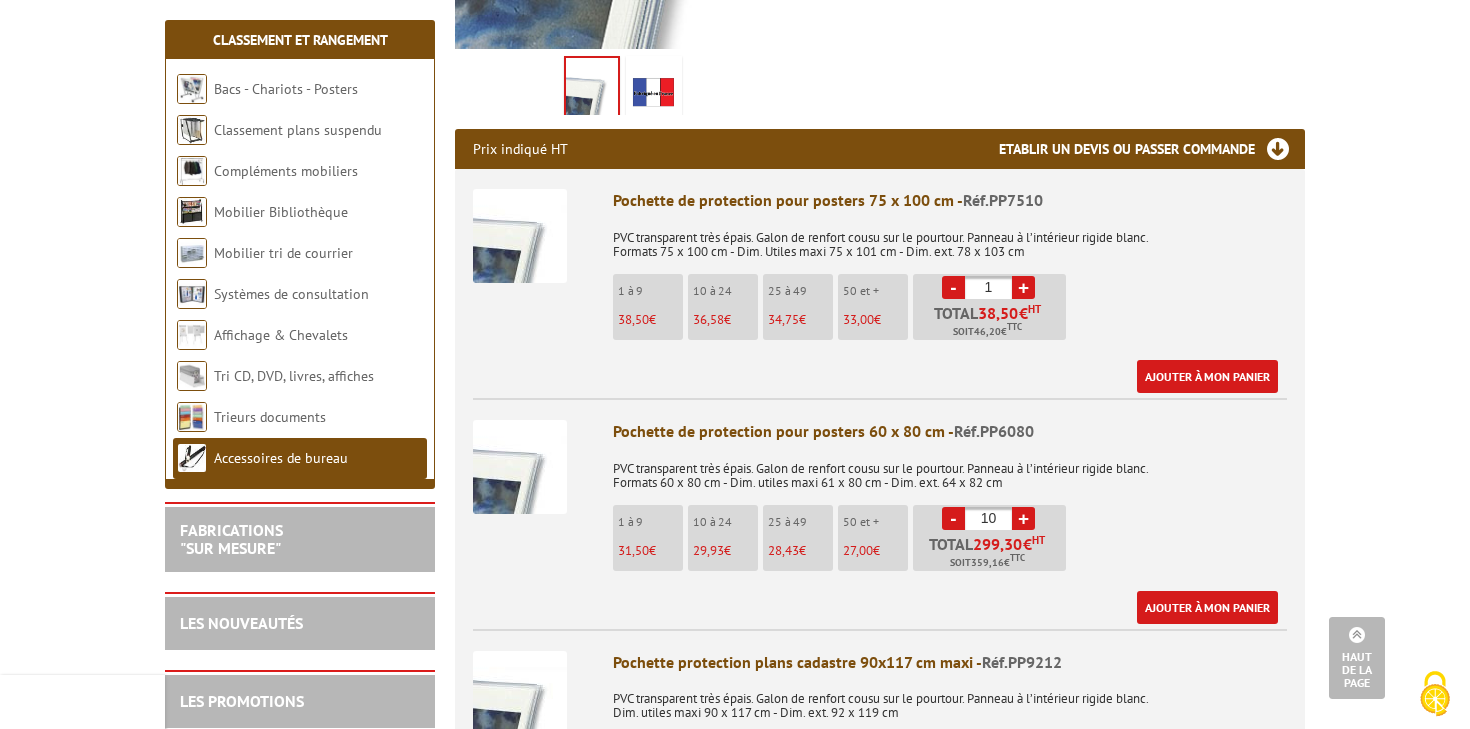 click on "-" at bounding box center (953, 518) 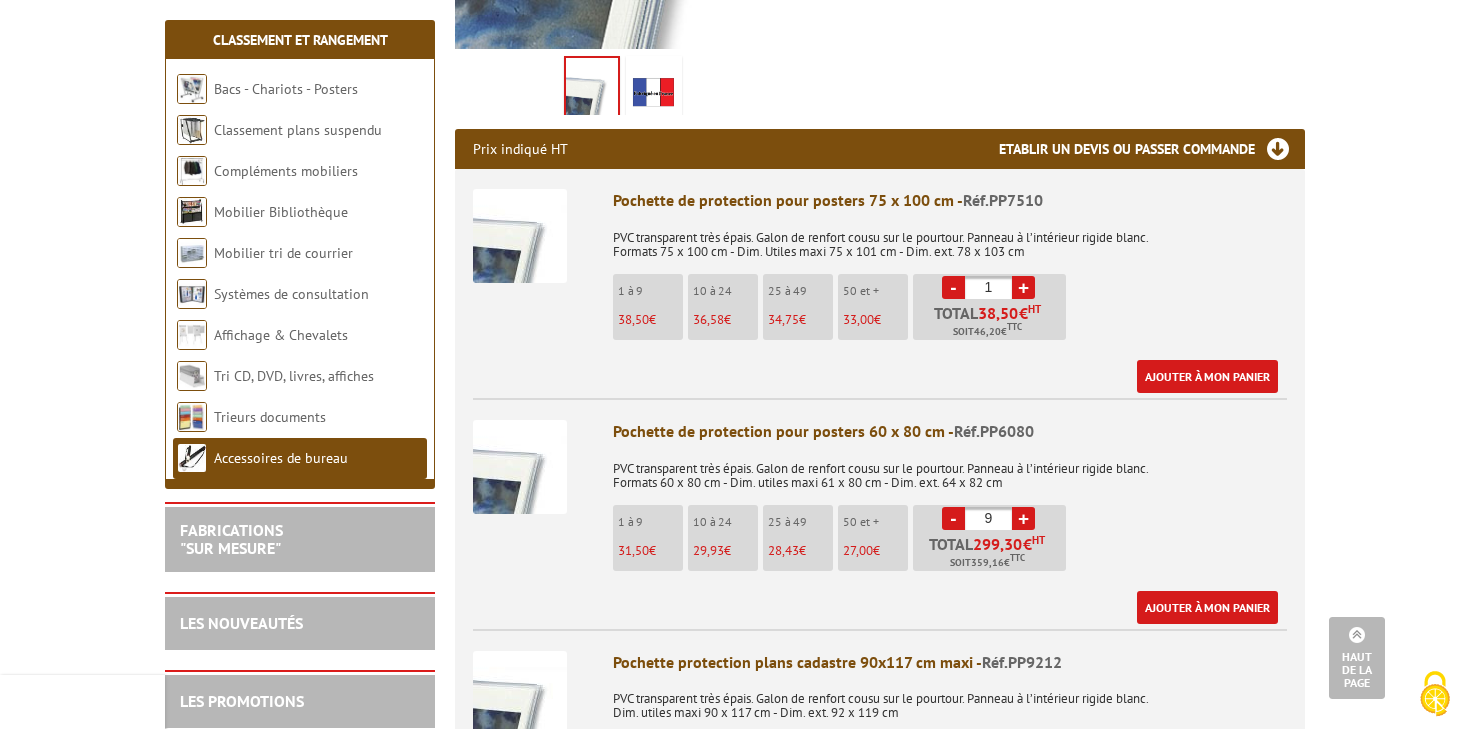 click on "-" at bounding box center [953, 518] 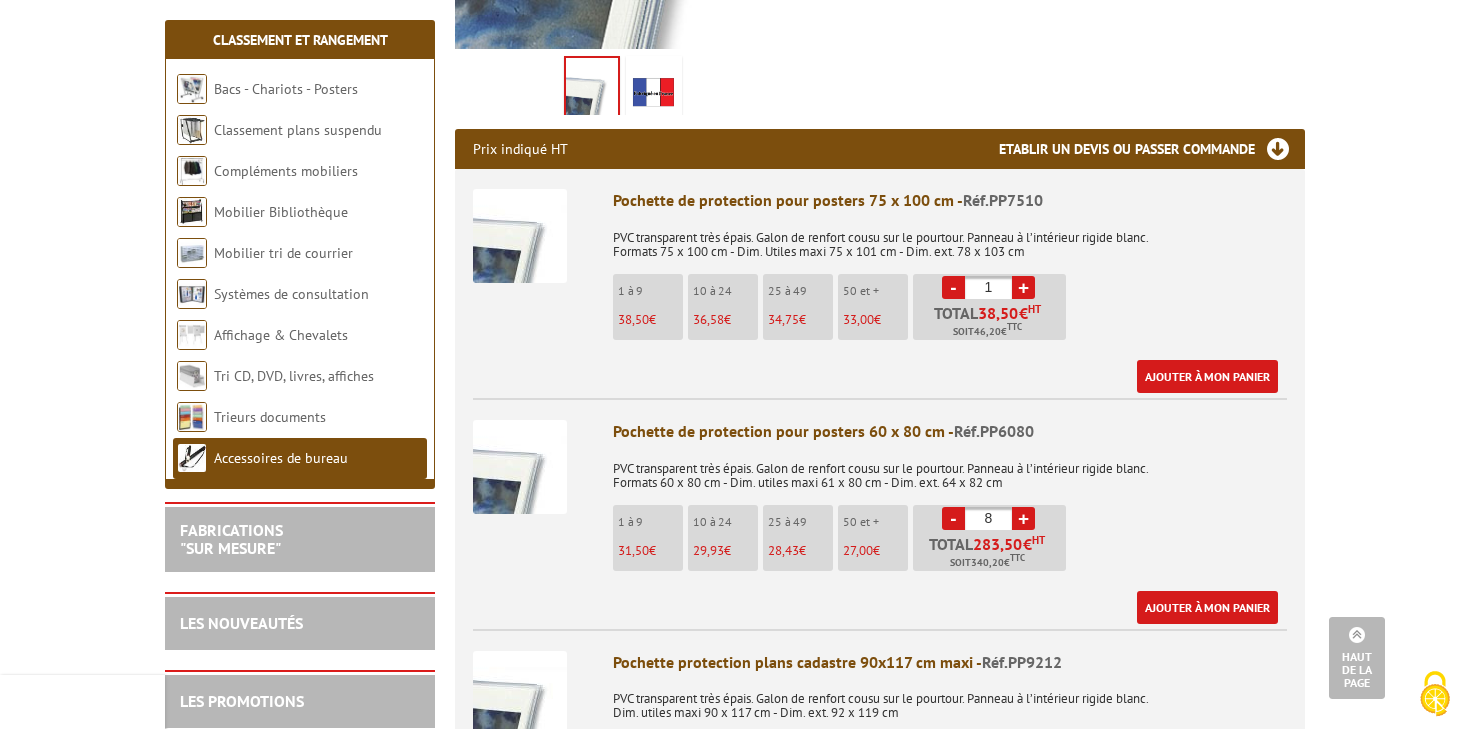 click on "-" at bounding box center [953, 518] 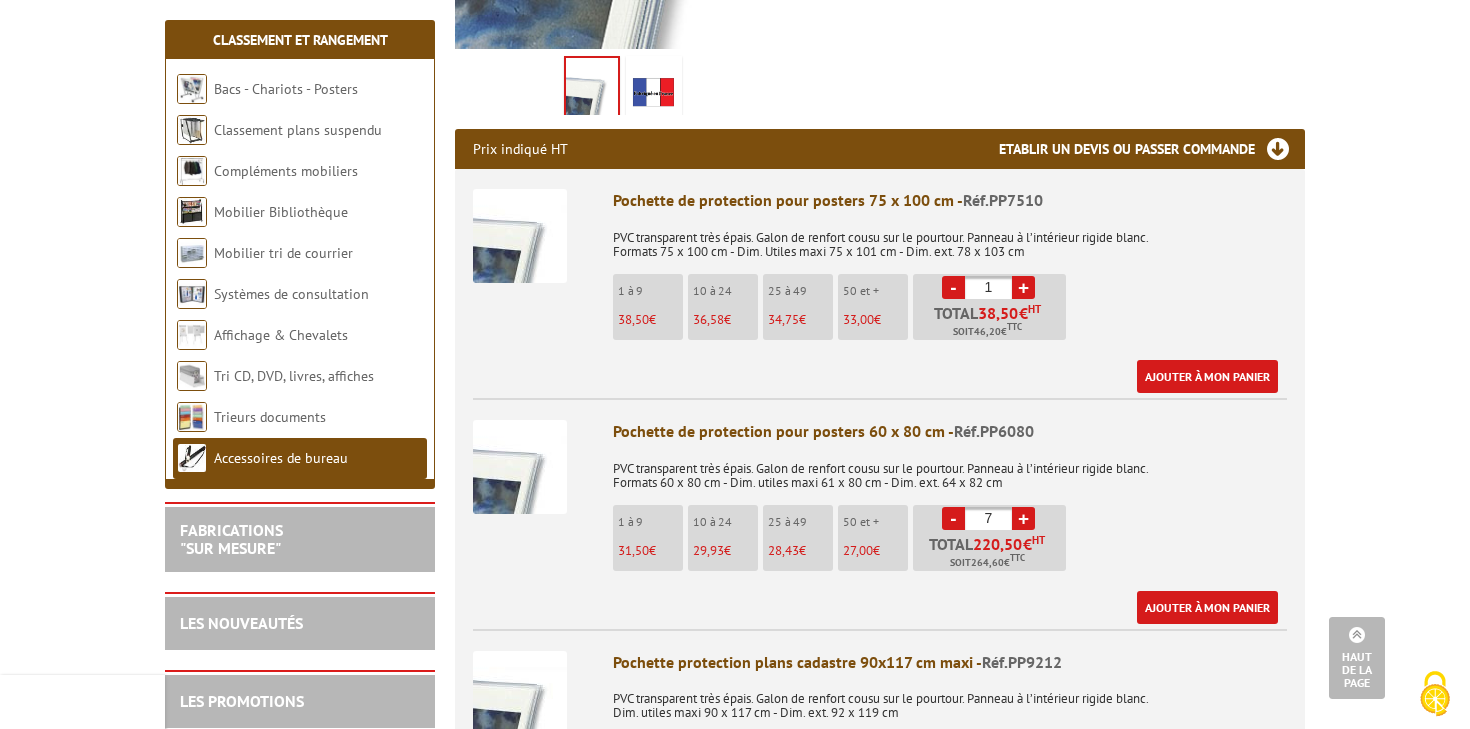 click on "-" at bounding box center (953, 518) 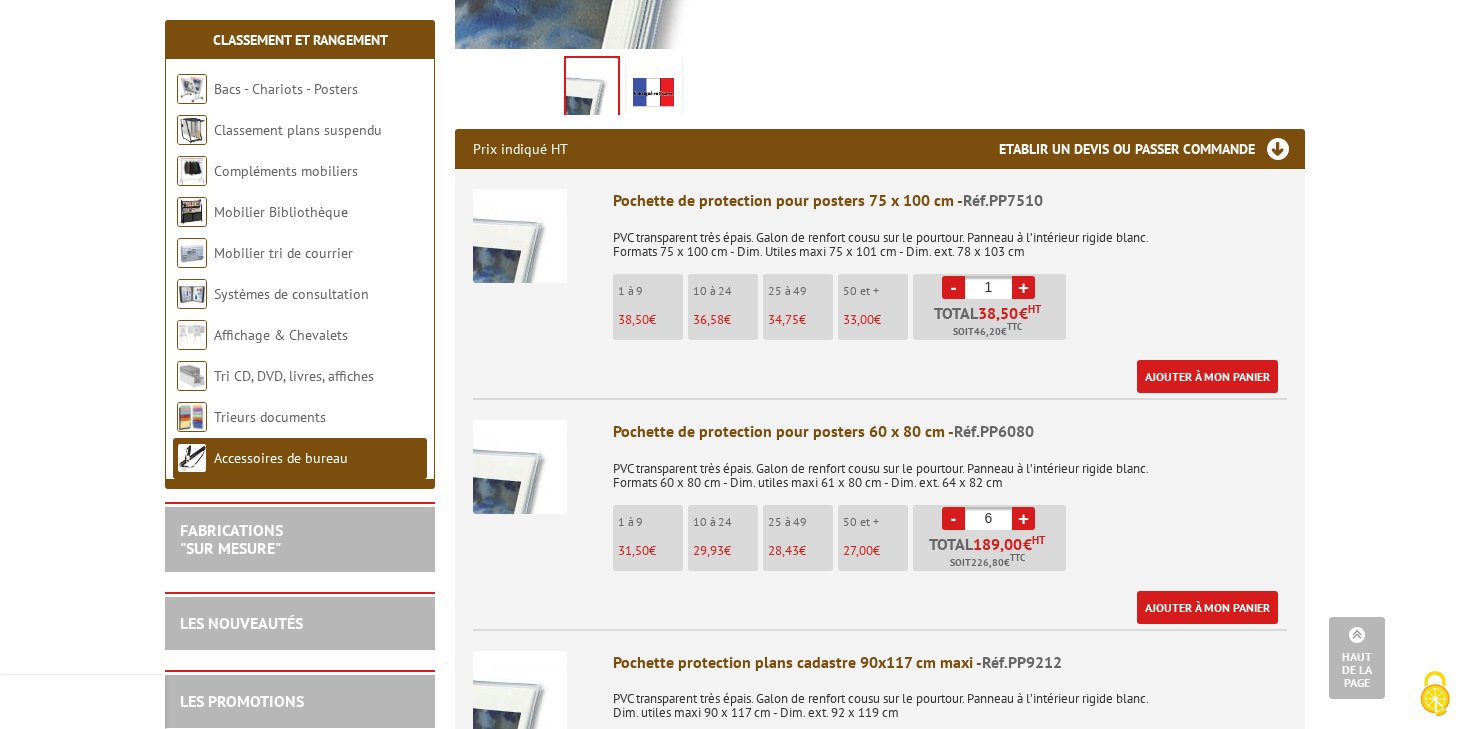 click on "-" at bounding box center [953, 518] 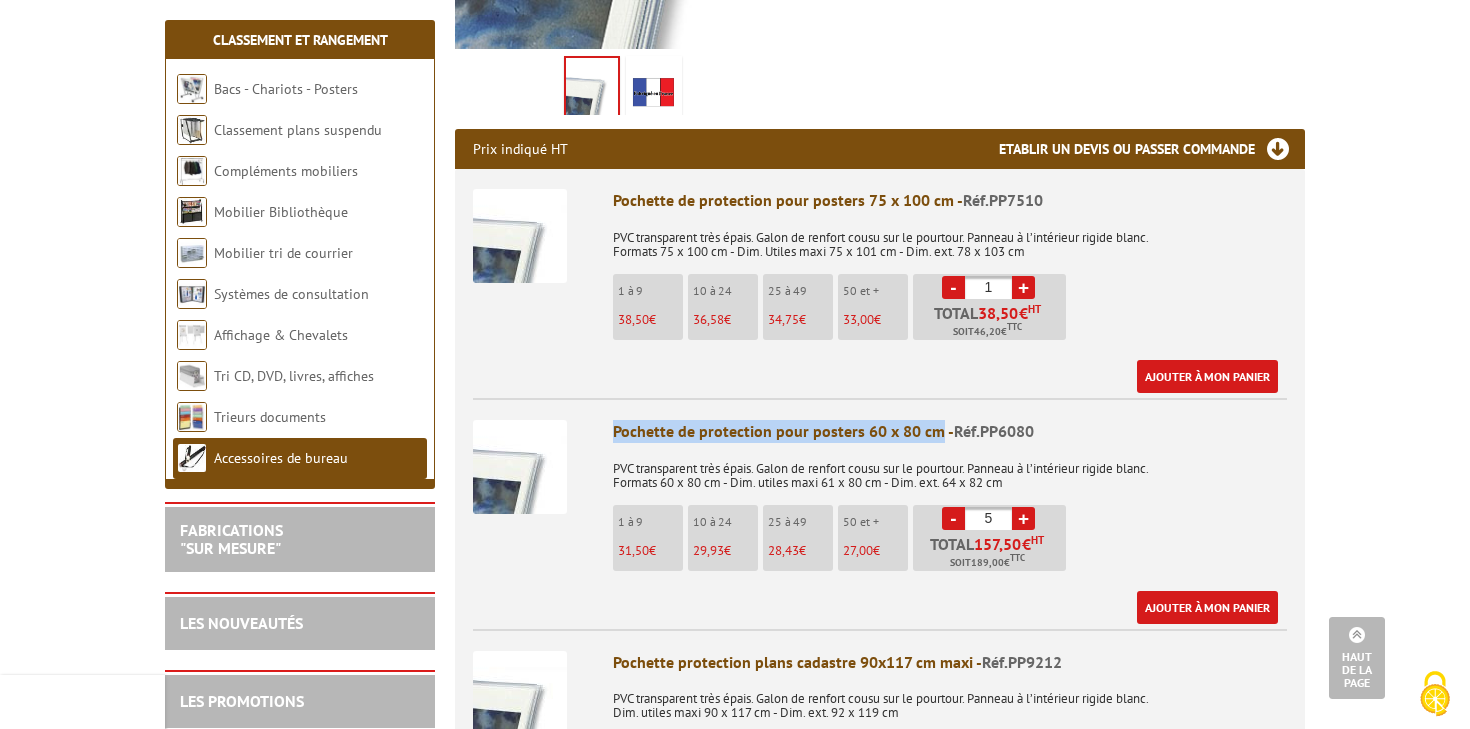 drag, startPoint x: 939, startPoint y: 429, endPoint x: 606, endPoint y: 425, distance: 333.02402 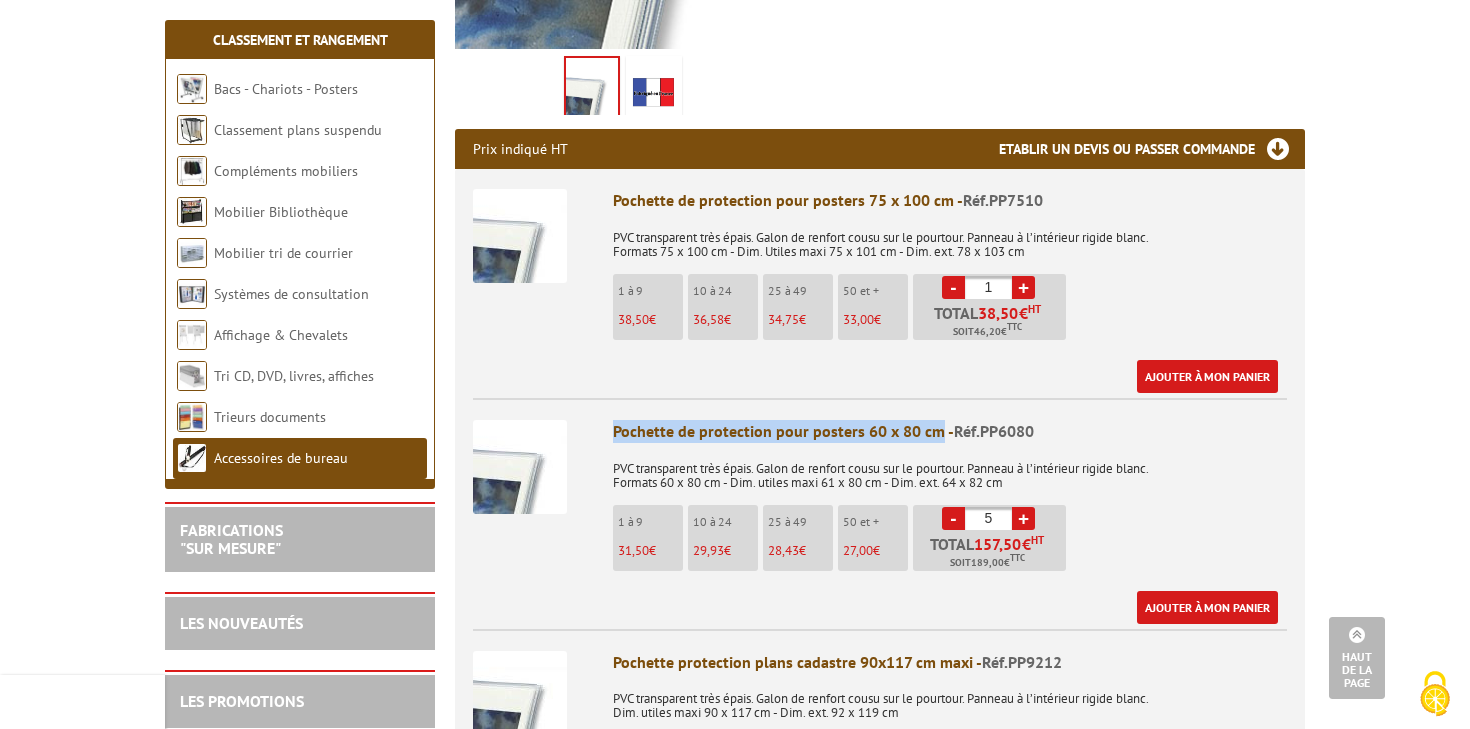 copy on "Pochette de protection pour posters 60 x 80 cm" 